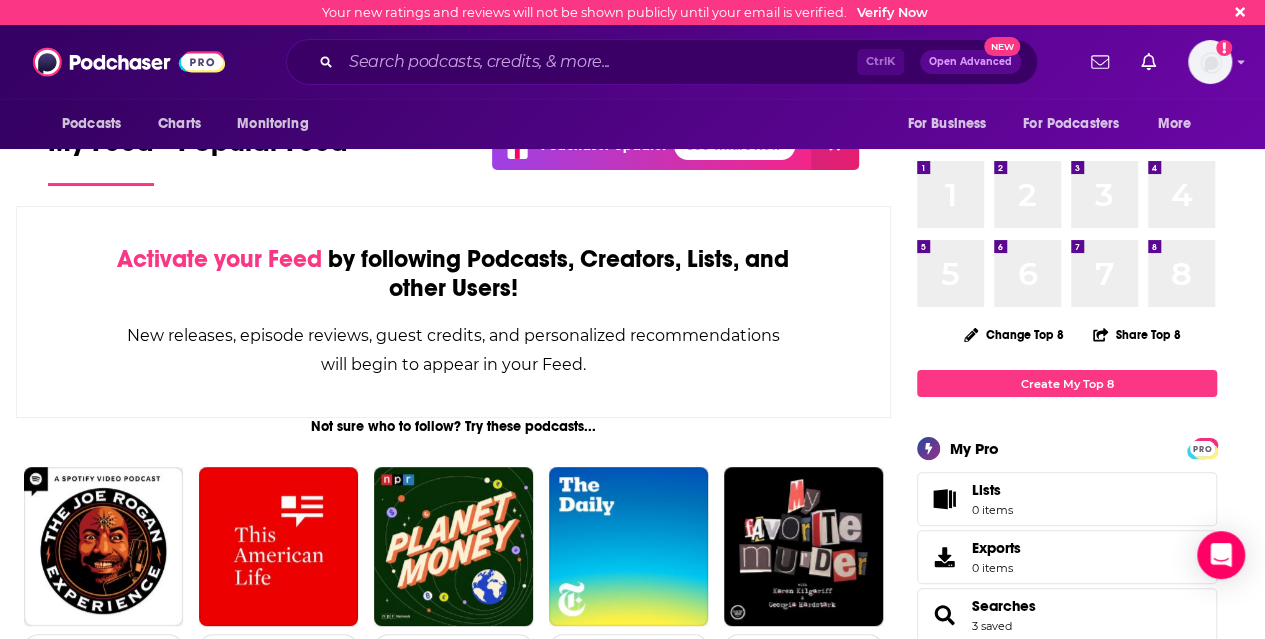 scroll, scrollTop: 0, scrollLeft: 0, axis: both 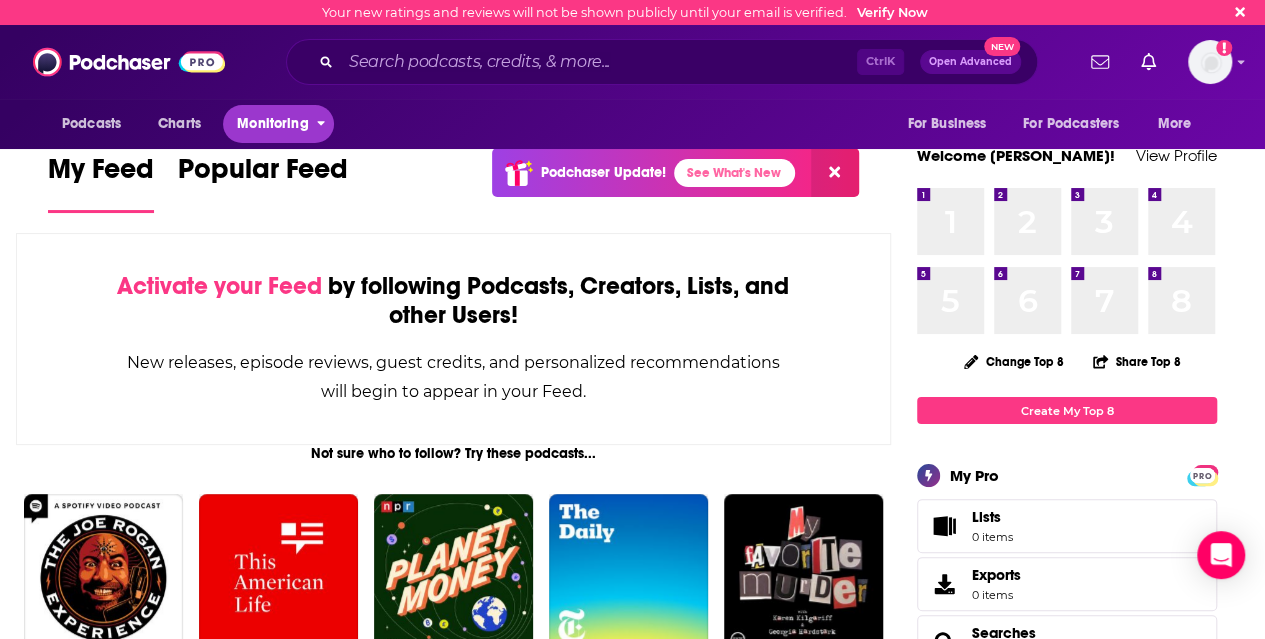 click on "Monitoring" at bounding box center (272, 124) 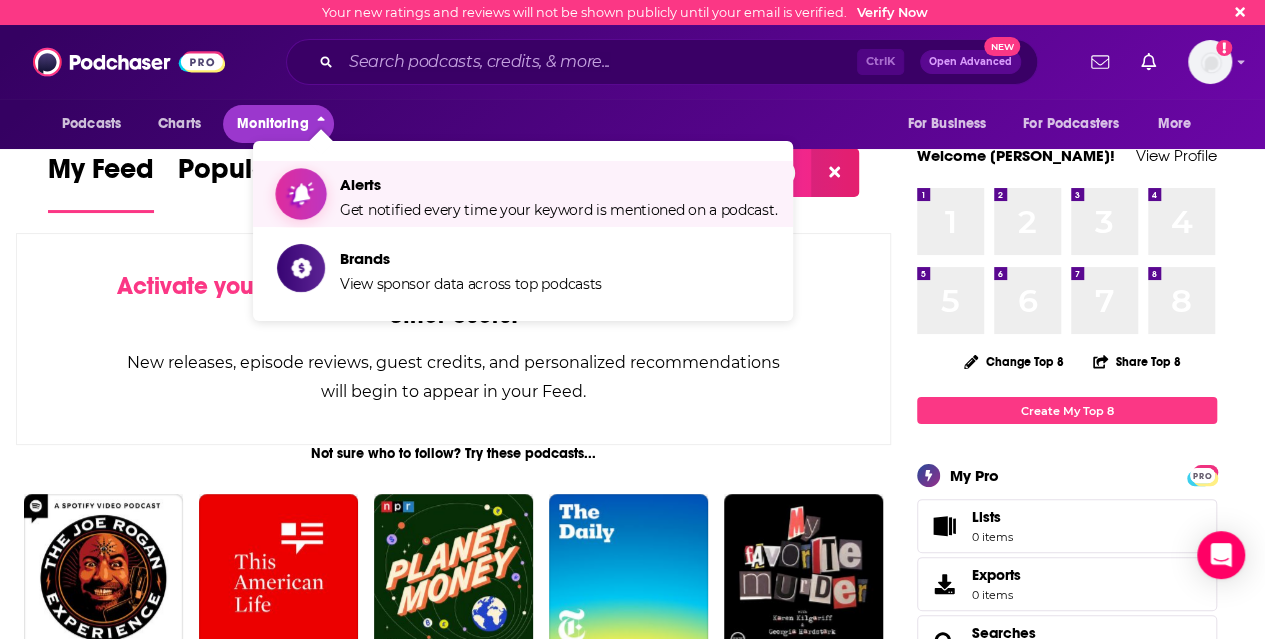 click at bounding box center [301, 194] 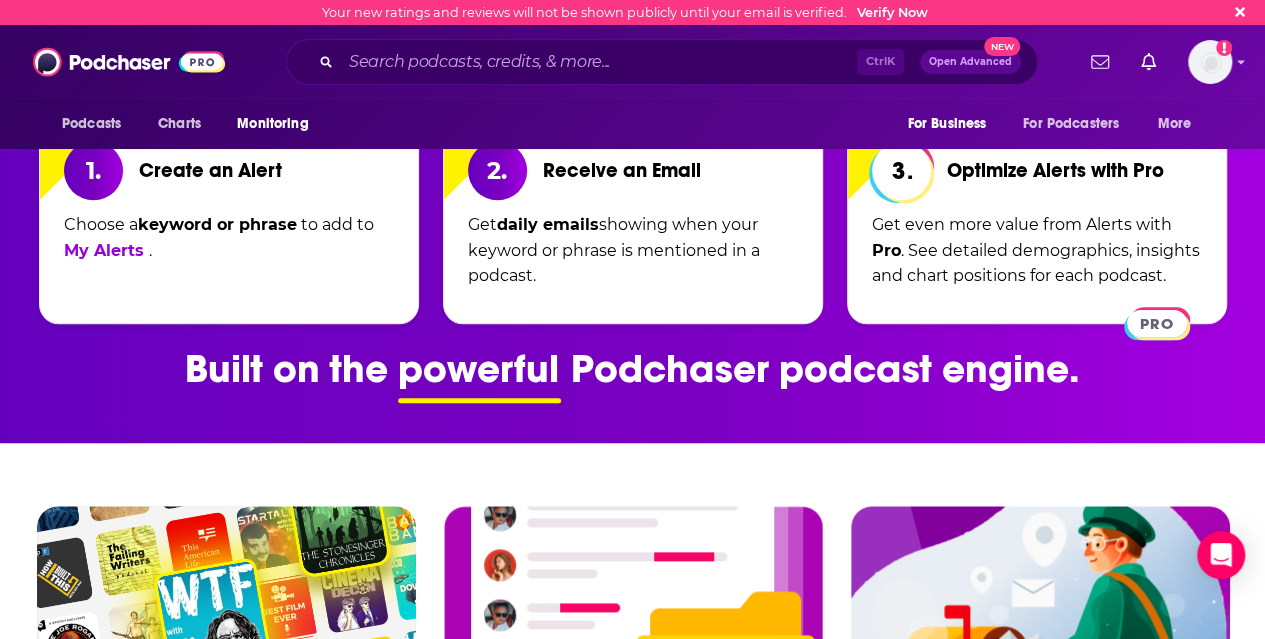 scroll, scrollTop: 848, scrollLeft: 0, axis: vertical 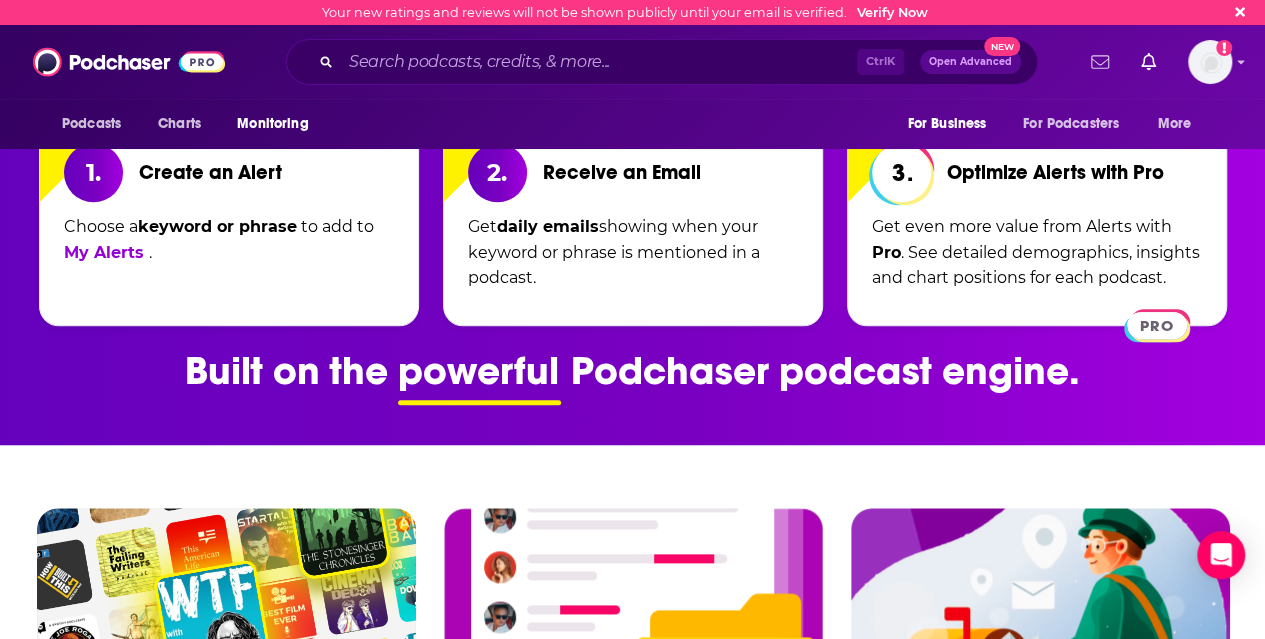 click 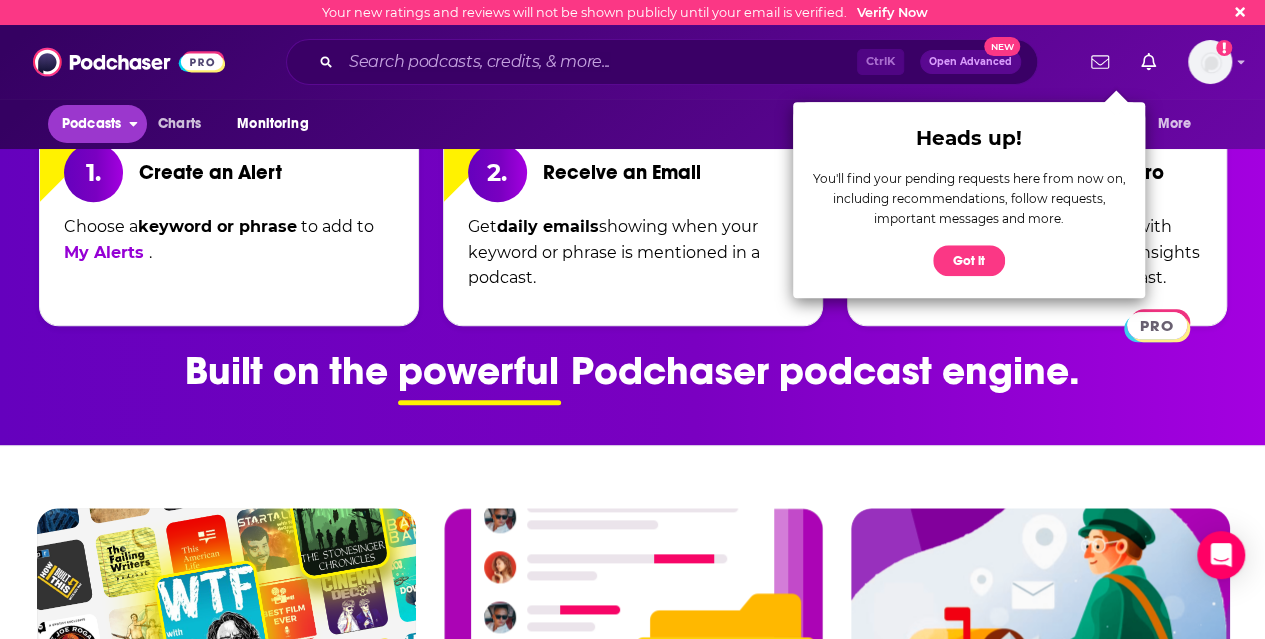 click on "Podcasts" at bounding box center (91, 124) 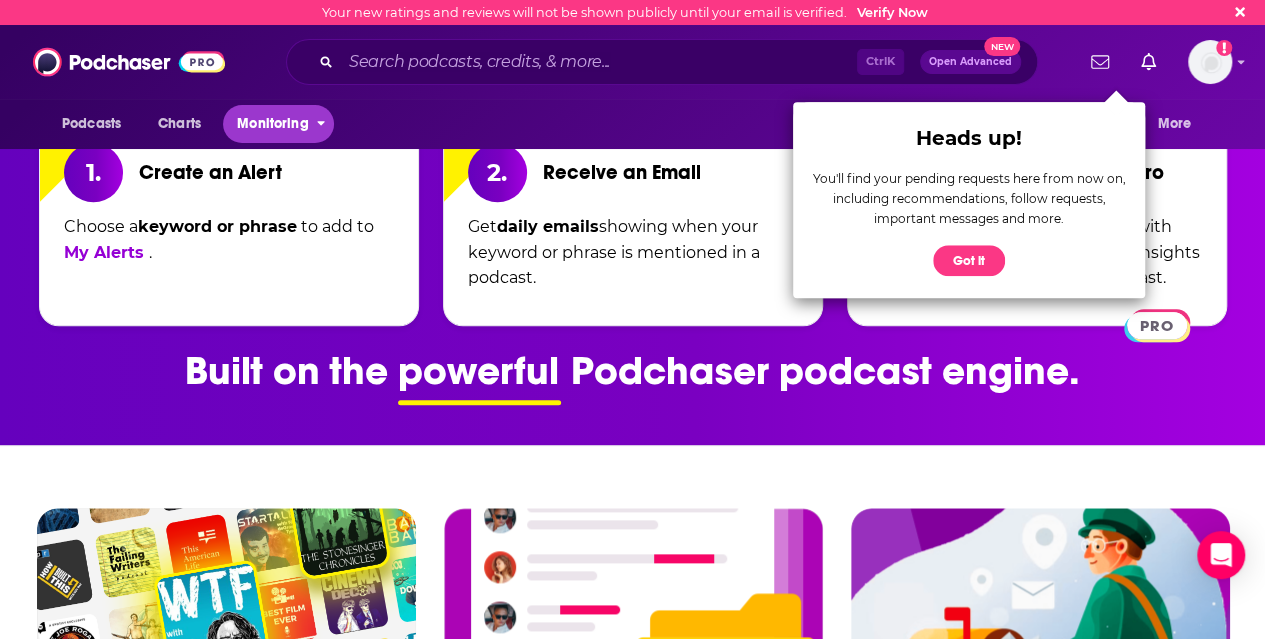 click 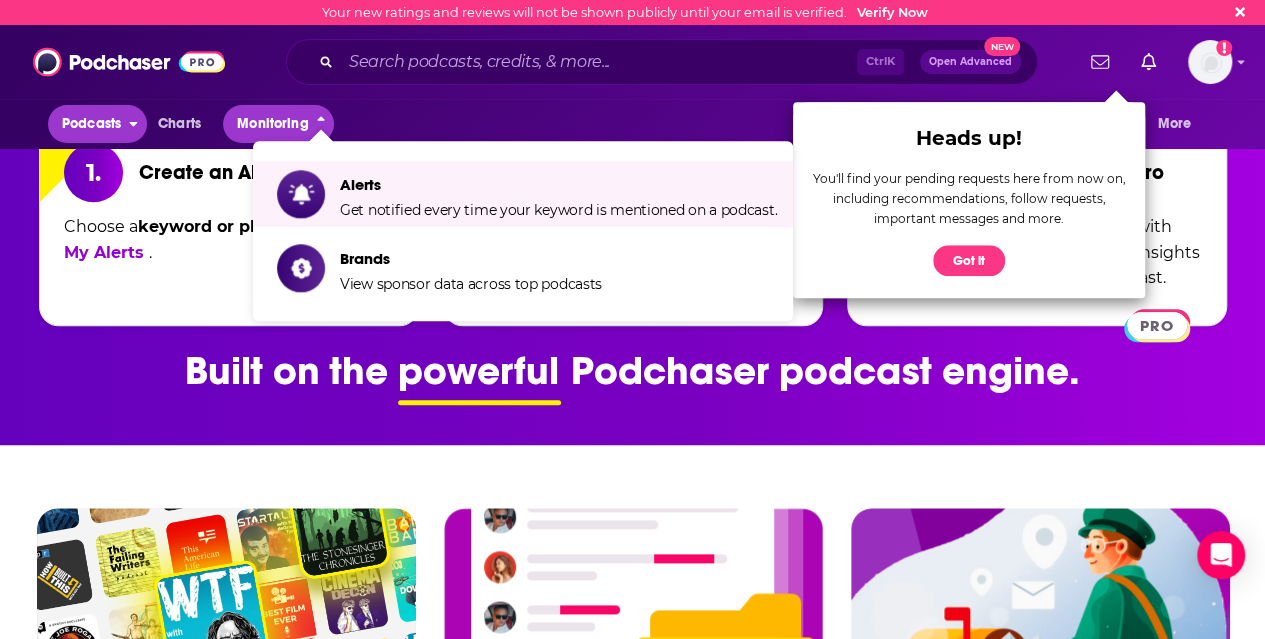 click on "Podcasts" at bounding box center (91, 124) 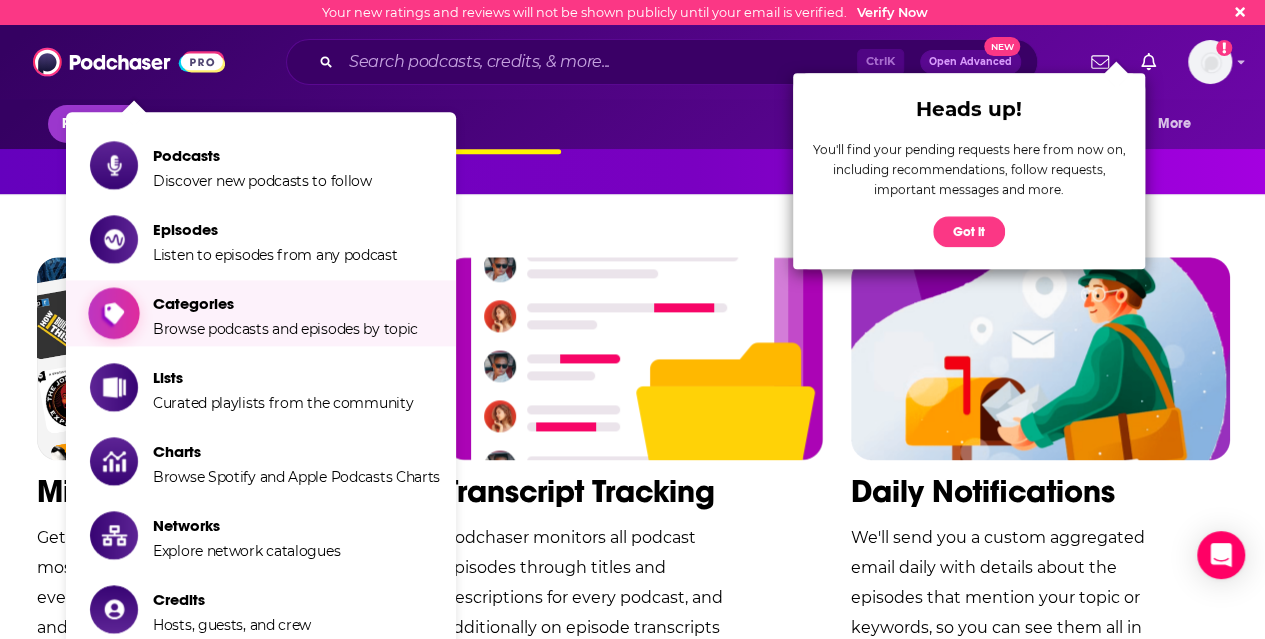 scroll, scrollTop: 1103, scrollLeft: 0, axis: vertical 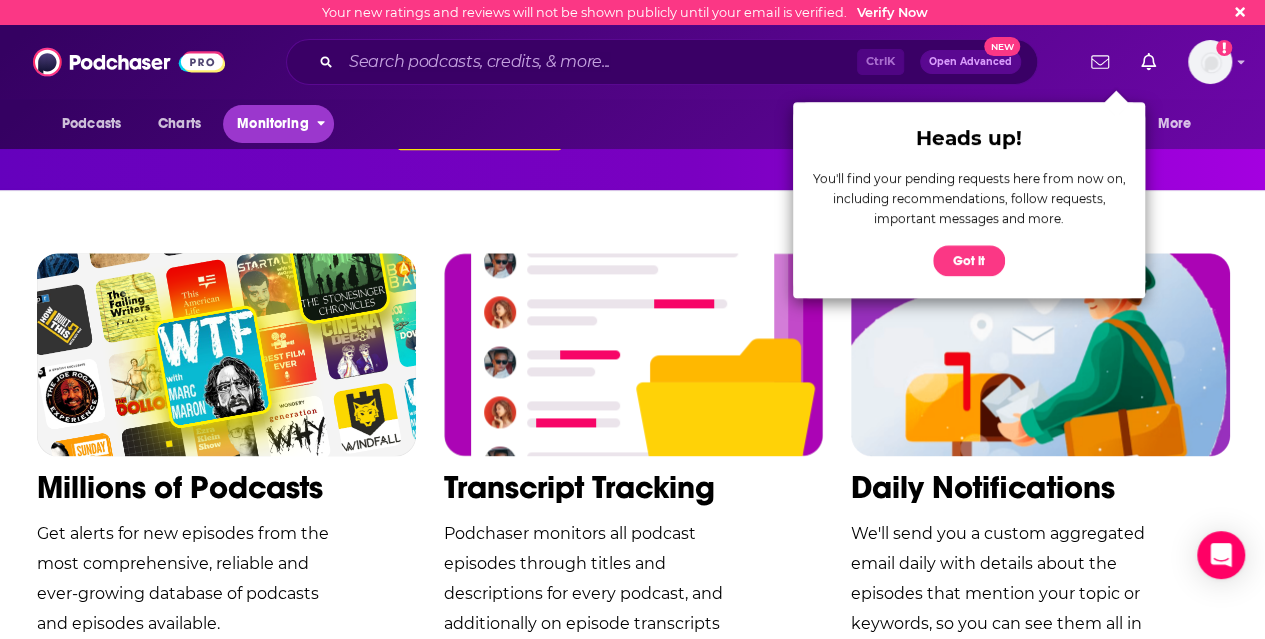 click on "Monitoring" at bounding box center [272, 124] 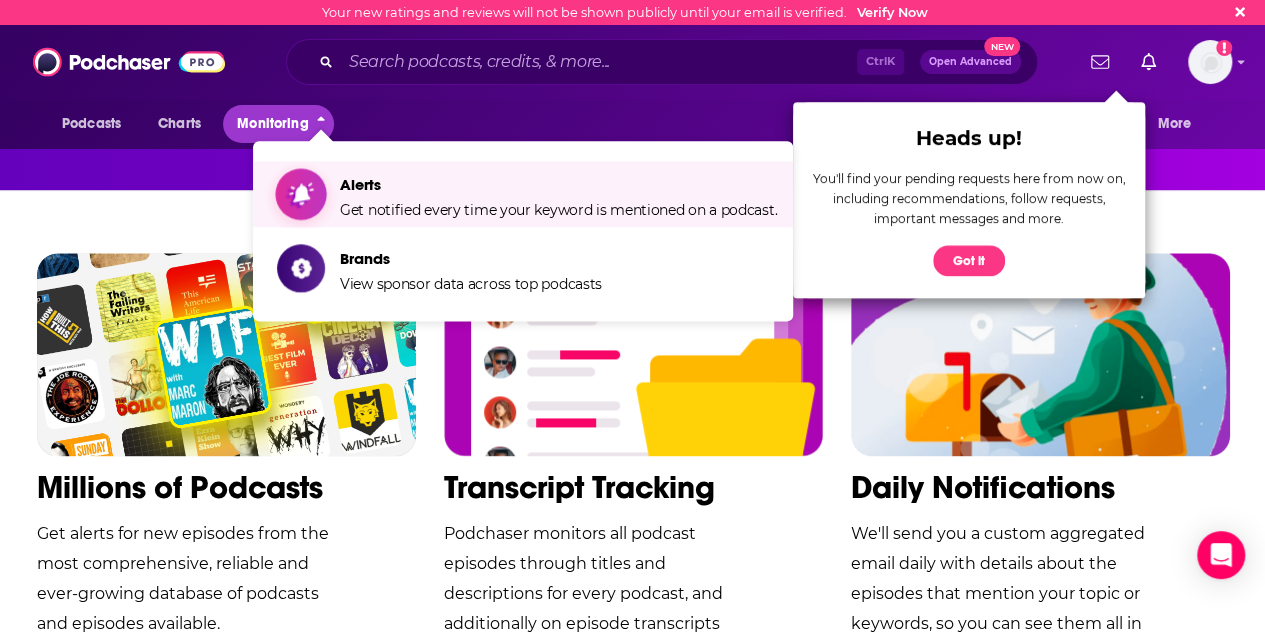 click on "Alerts Get notified every time your keyword is mentioned on a podcast." at bounding box center (527, 194) 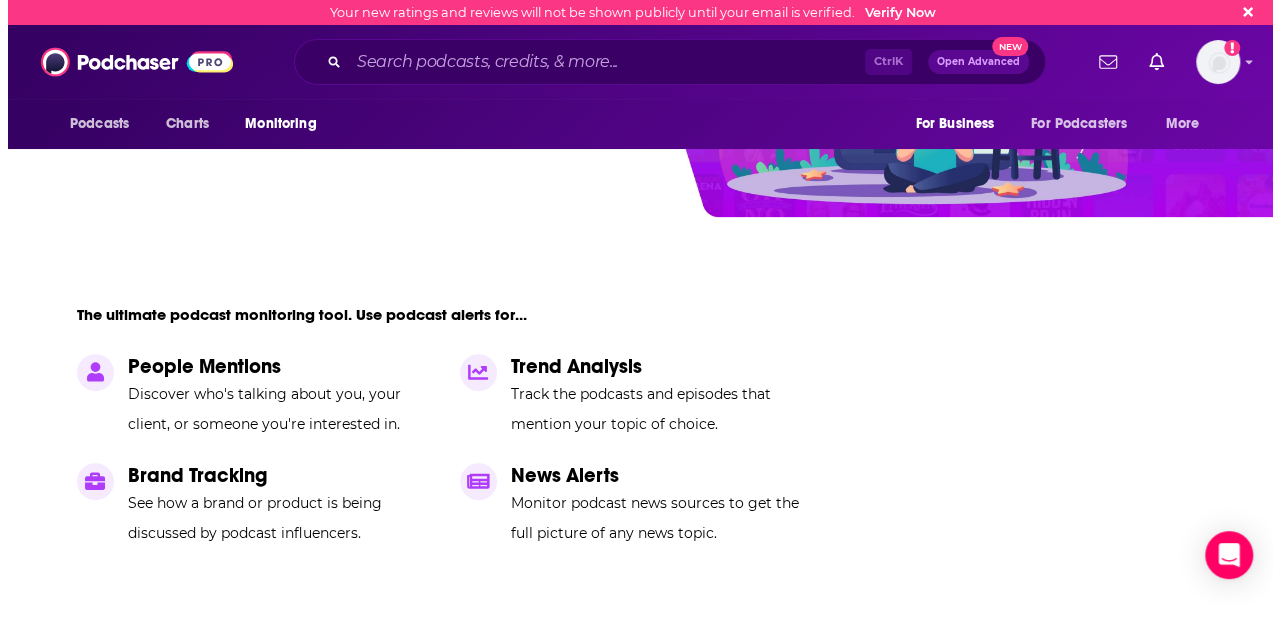 scroll, scrollTop: 0, scrollLeft: 0, axis: both 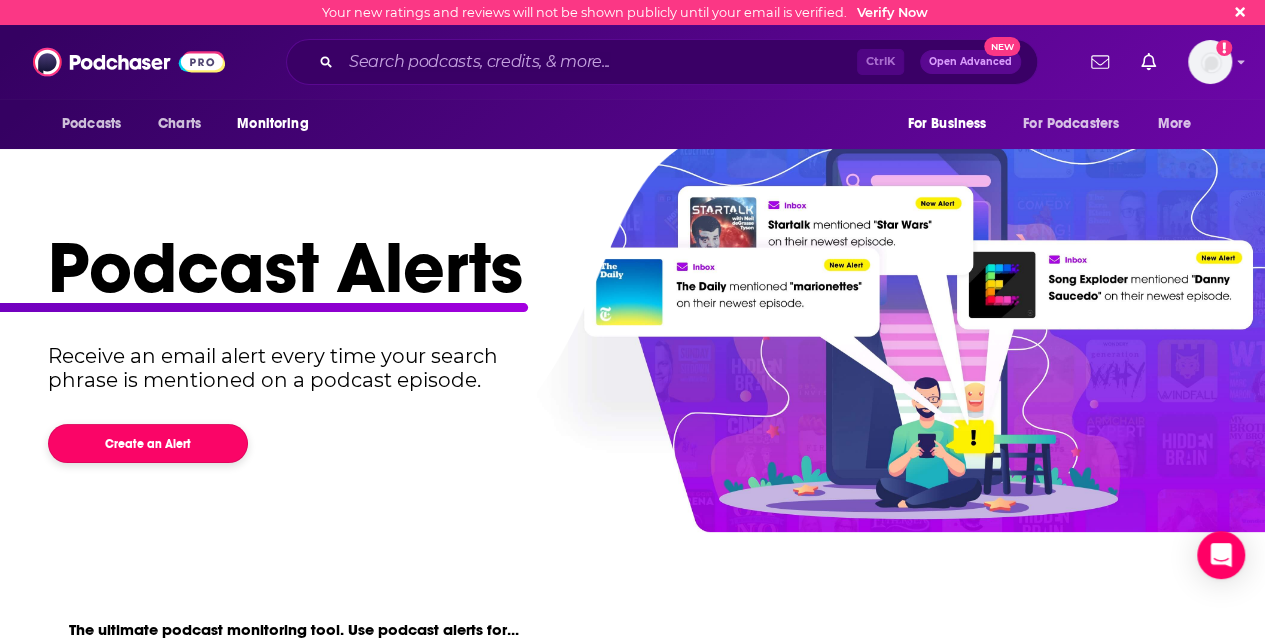 click on "Create an Alert" at bounding box center [148, 443] 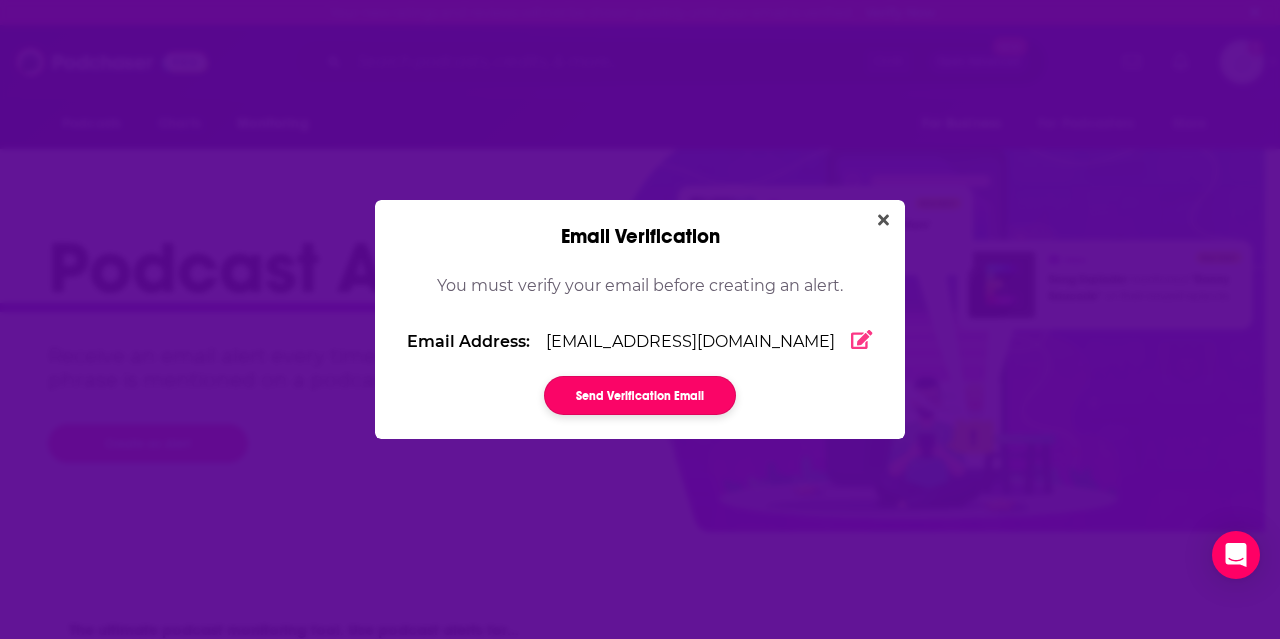 click on "Send Verification Email" at bounding box center (640, 395) 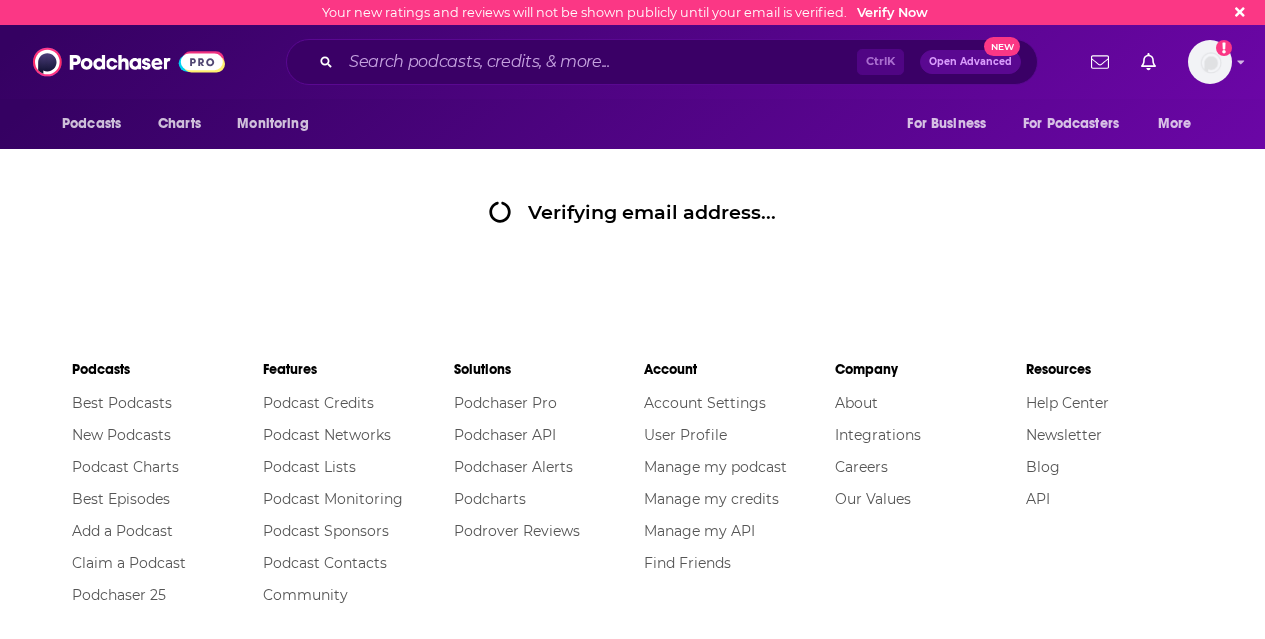 scroll, scrollTop: 0, scrollLeft: 0, axis: both 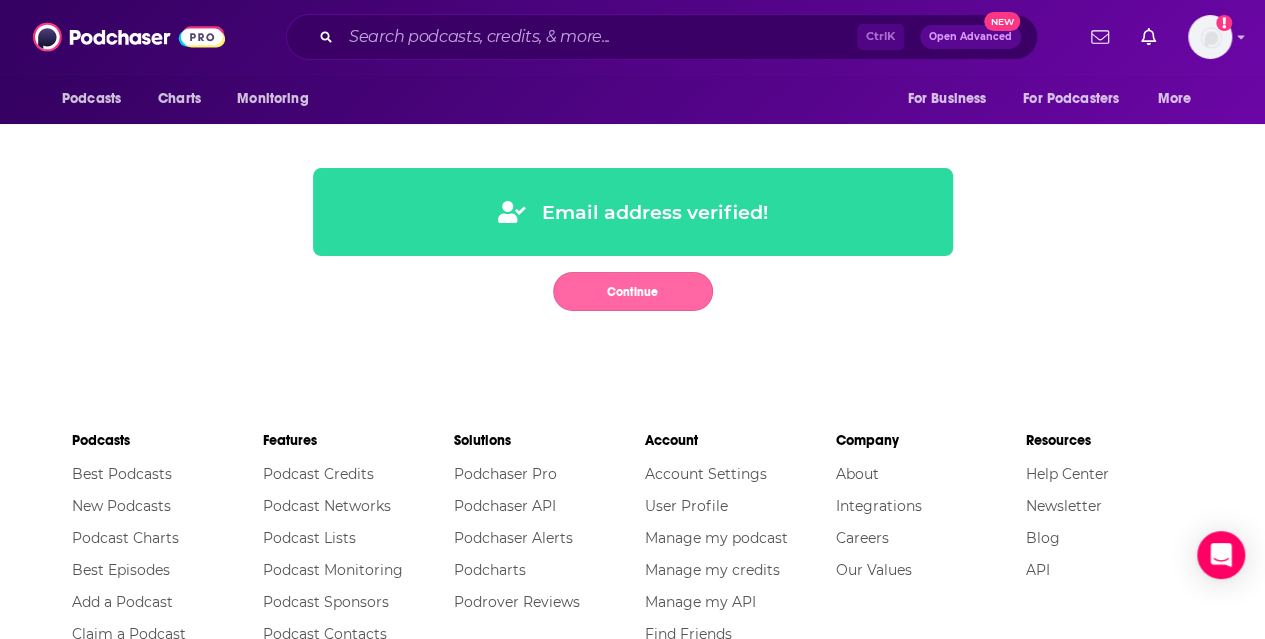 click on "Continue" at bounding box center [633, 291] 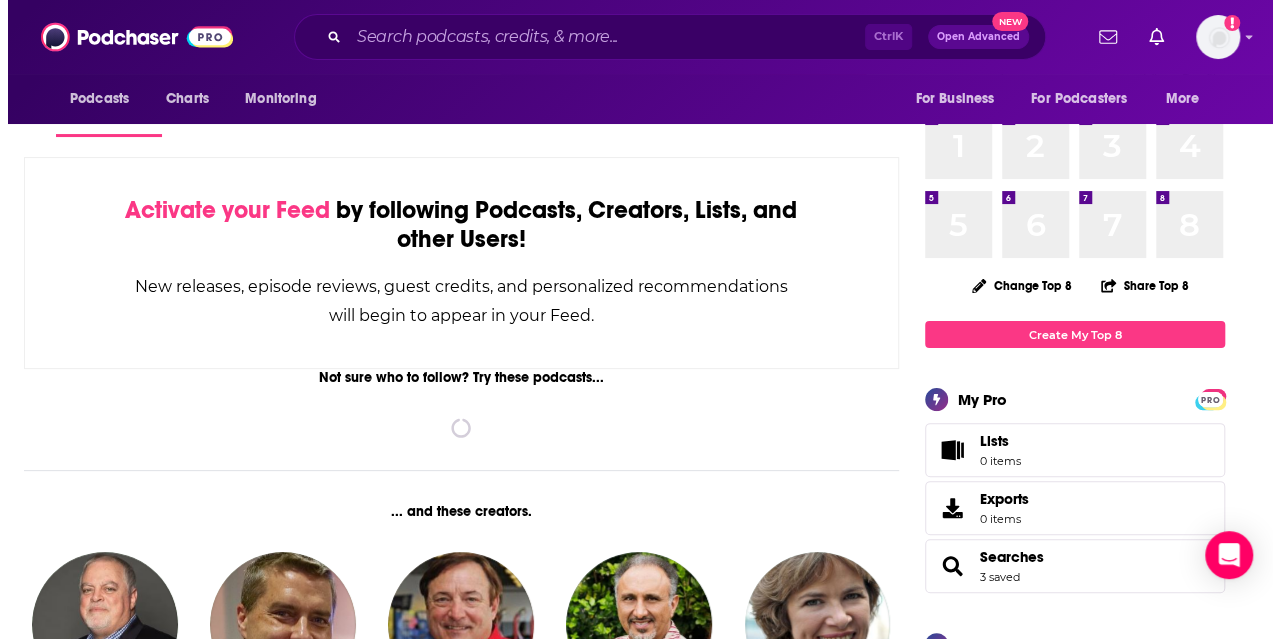 scroll, scrollTop: 0, scrollLeft: 0, axis: both 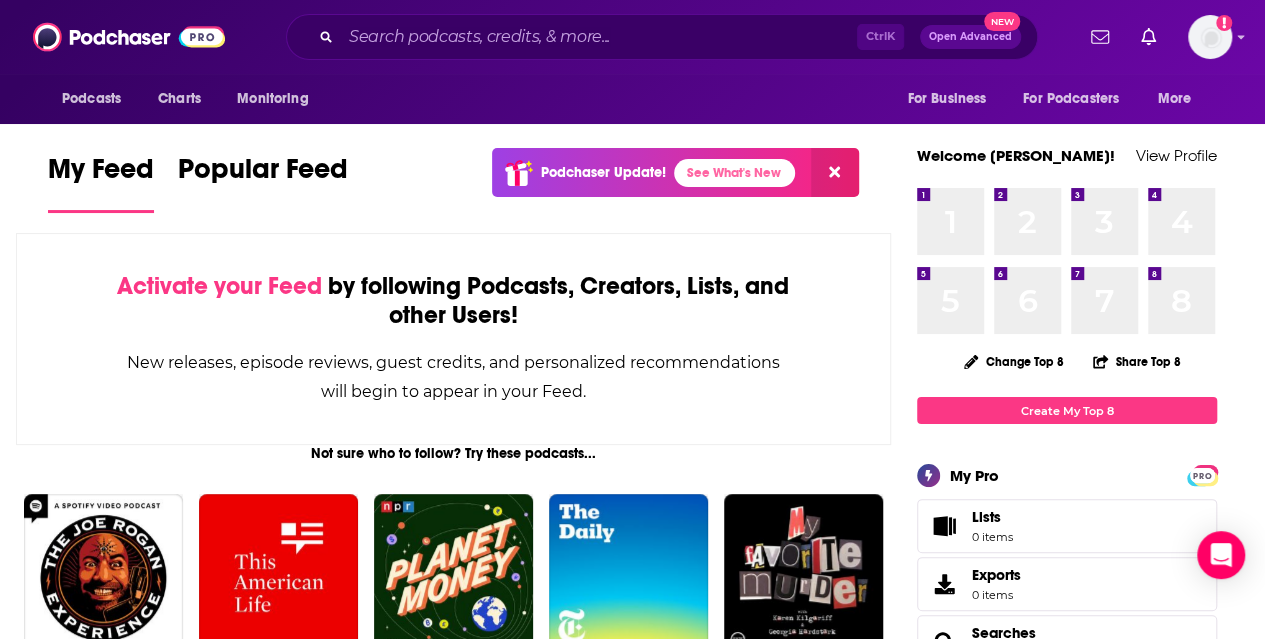 click on "Activate your Feed" at bounding box center [219, 286] 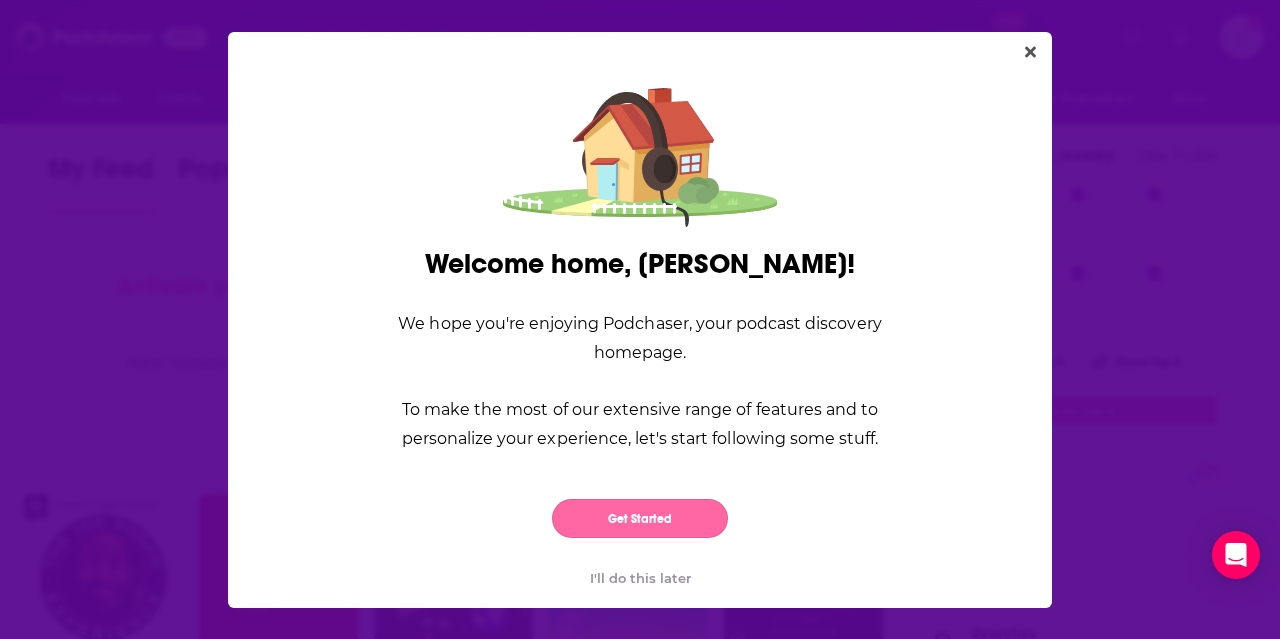 click on "Get Started" at bounding box center [640, 518] 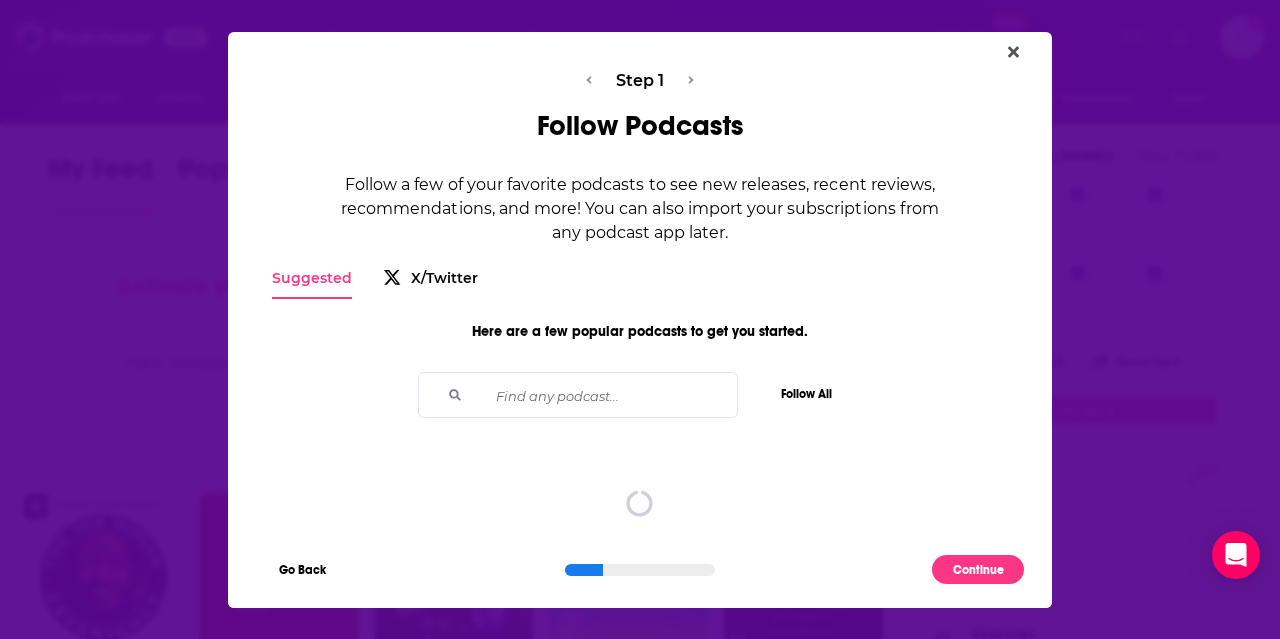 click at bounding box center (607, 395) 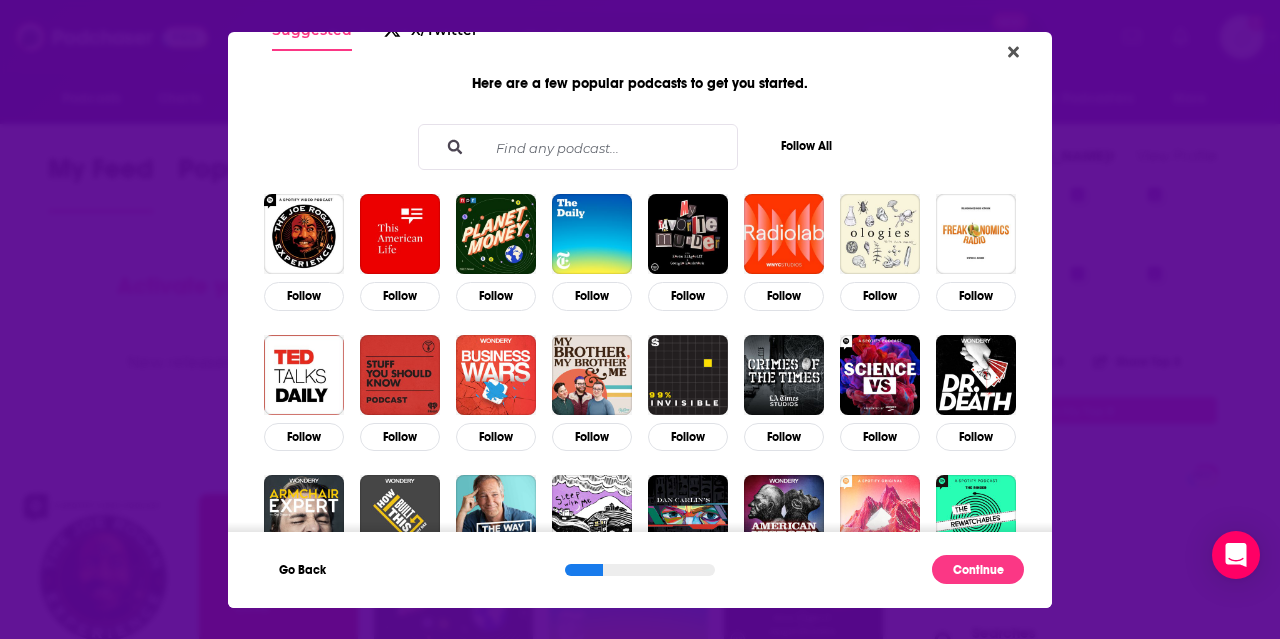 scroll, scrollTop: 249, scrollLeft: 0, axis: vertical 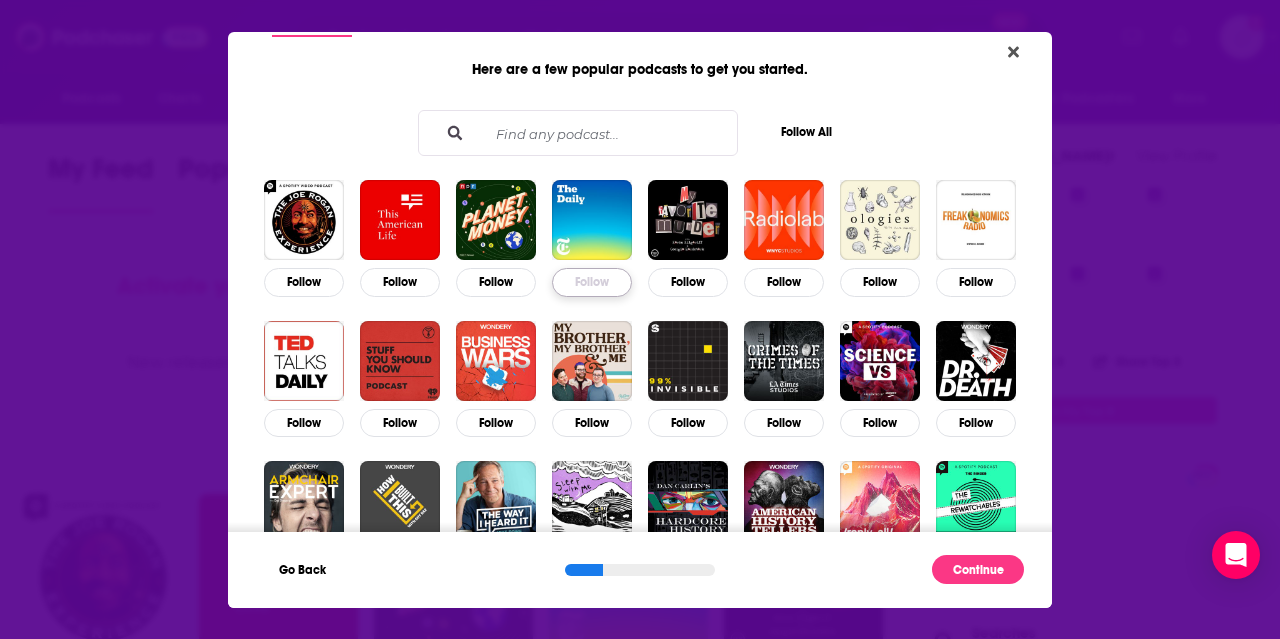click on "Follow" at bounding box center [592, 282] 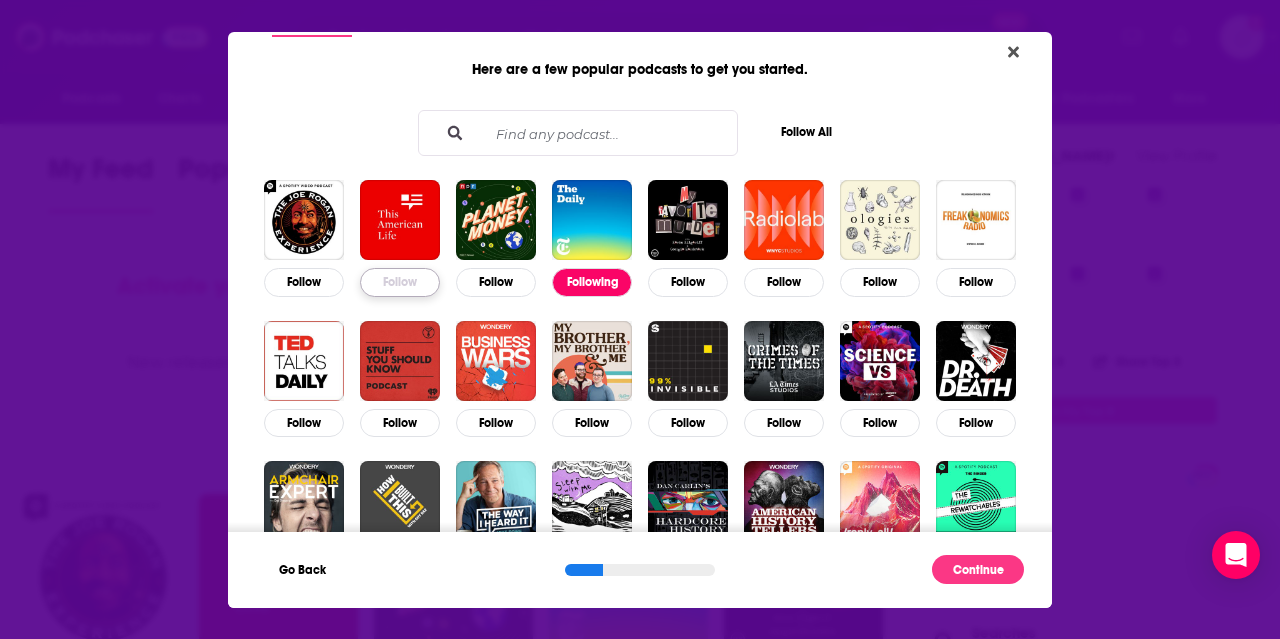 click on "Follow" at bounding box center [400, 282] 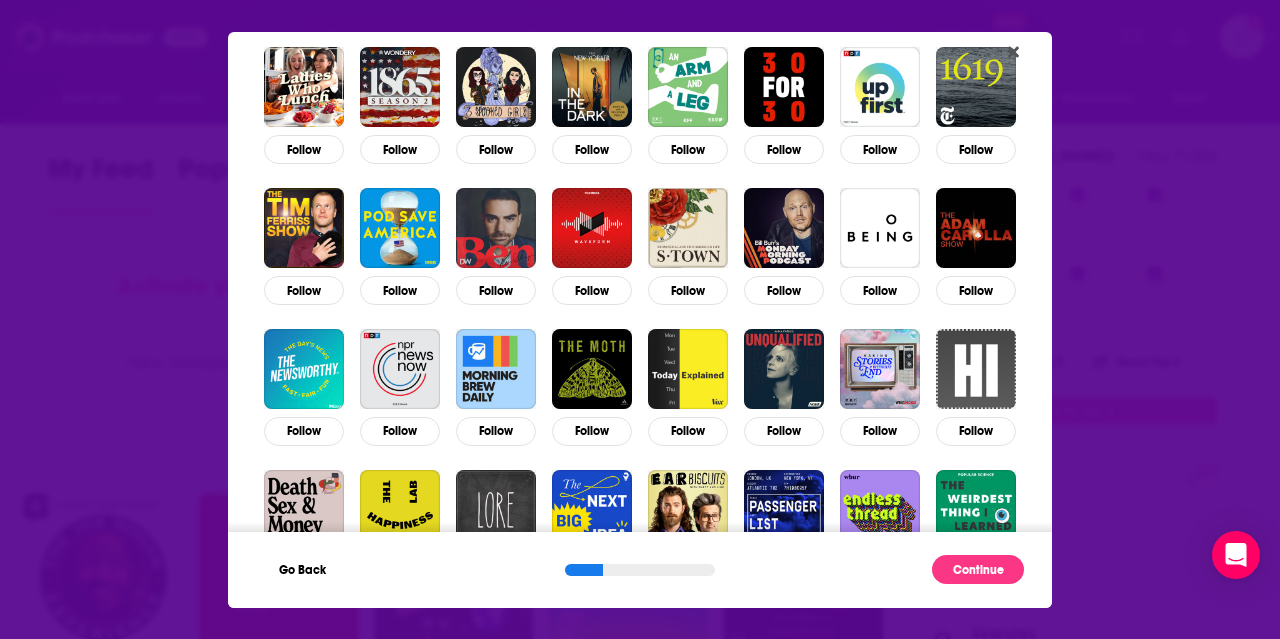 scroll, scrollTop: 1381, scrollLeft: 0, axis: vertical 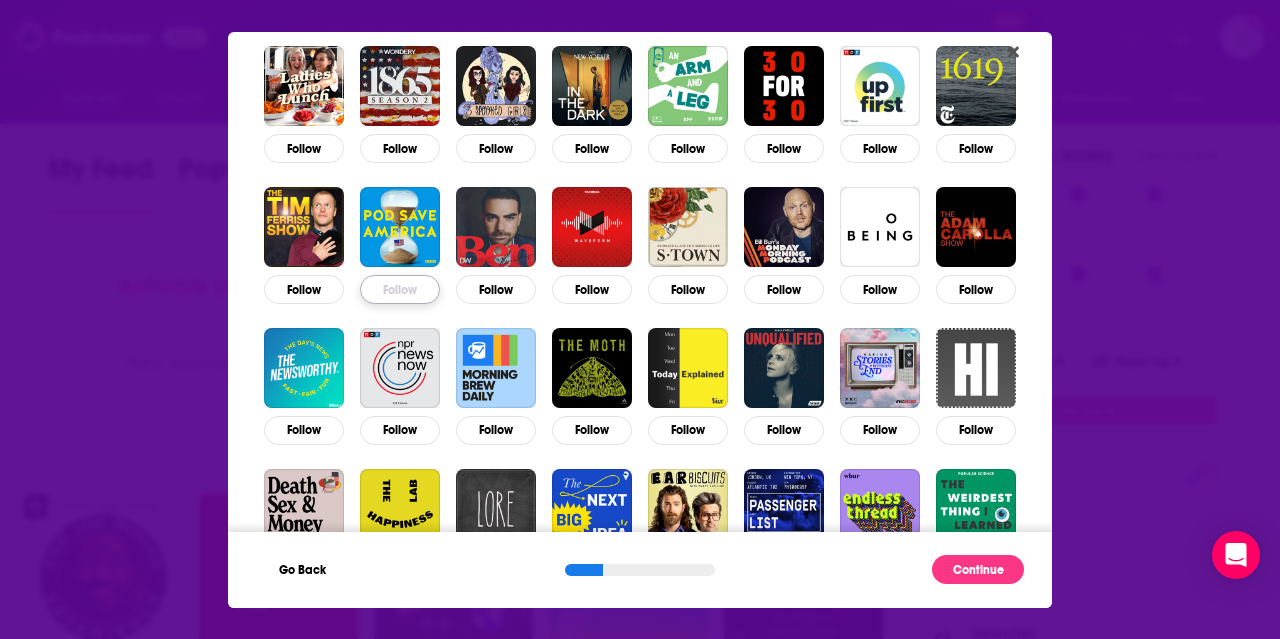 click on "Follow" at bounding box center [400, 289] 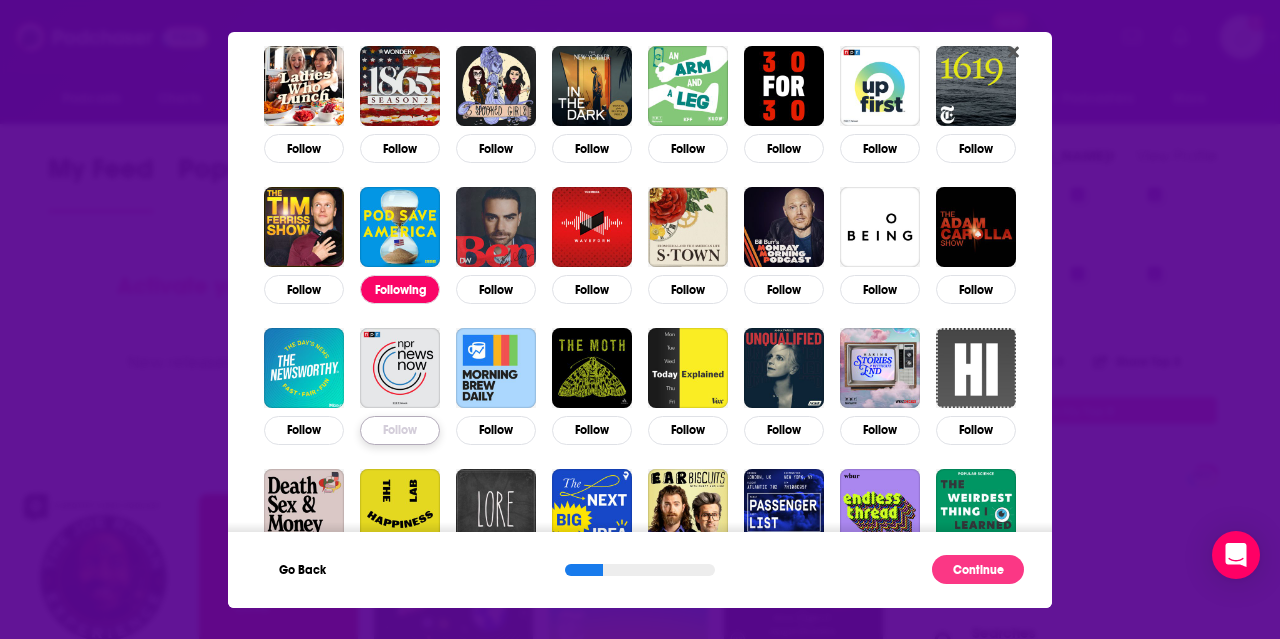 click on "Follow" at bounding box center [400, 430] 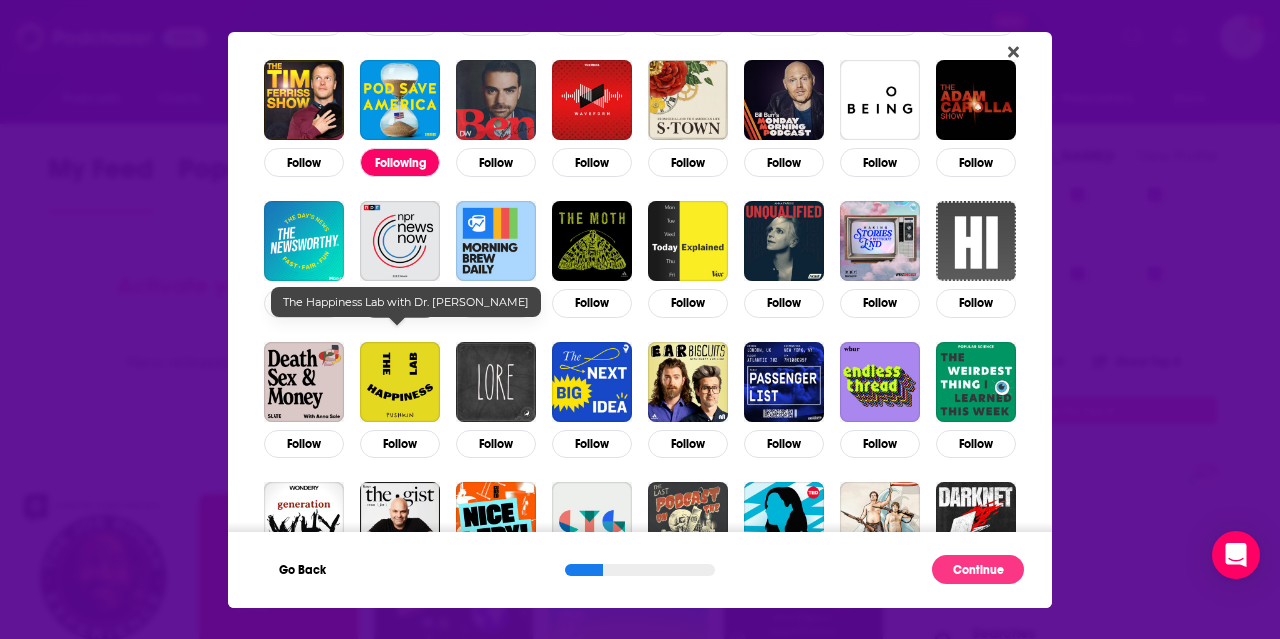 scroll, scrollTop: 1509, scrollLeft: 0, axis: vertical 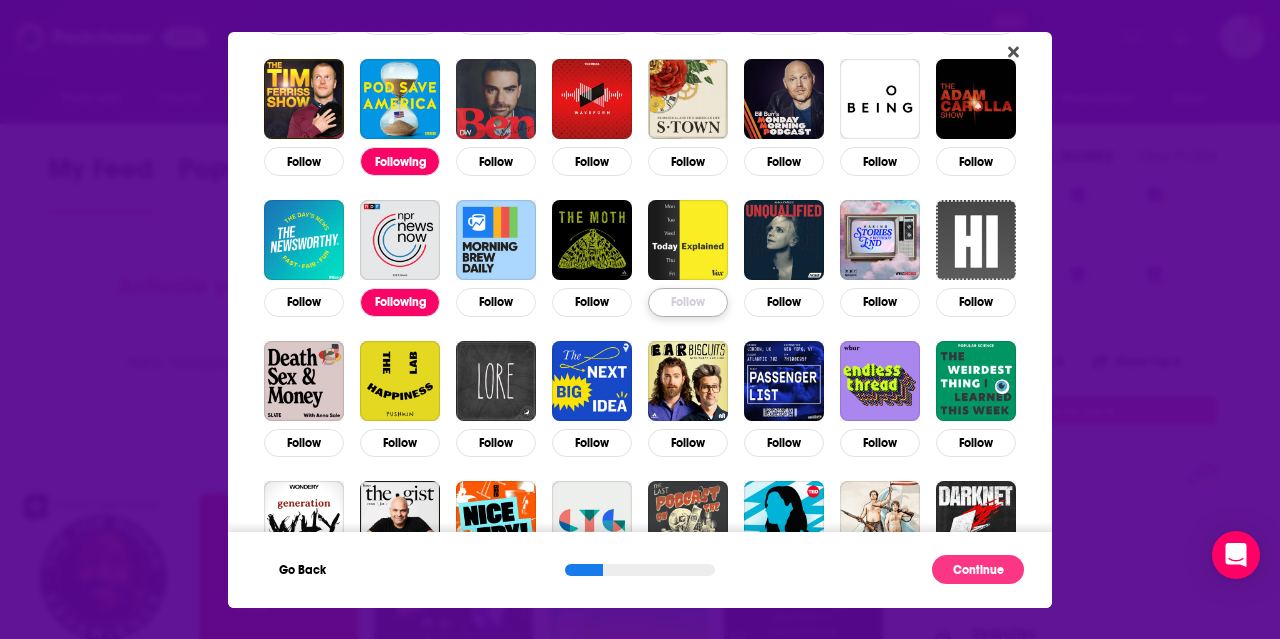 click on "Follow" at bounding box center [688, 302] 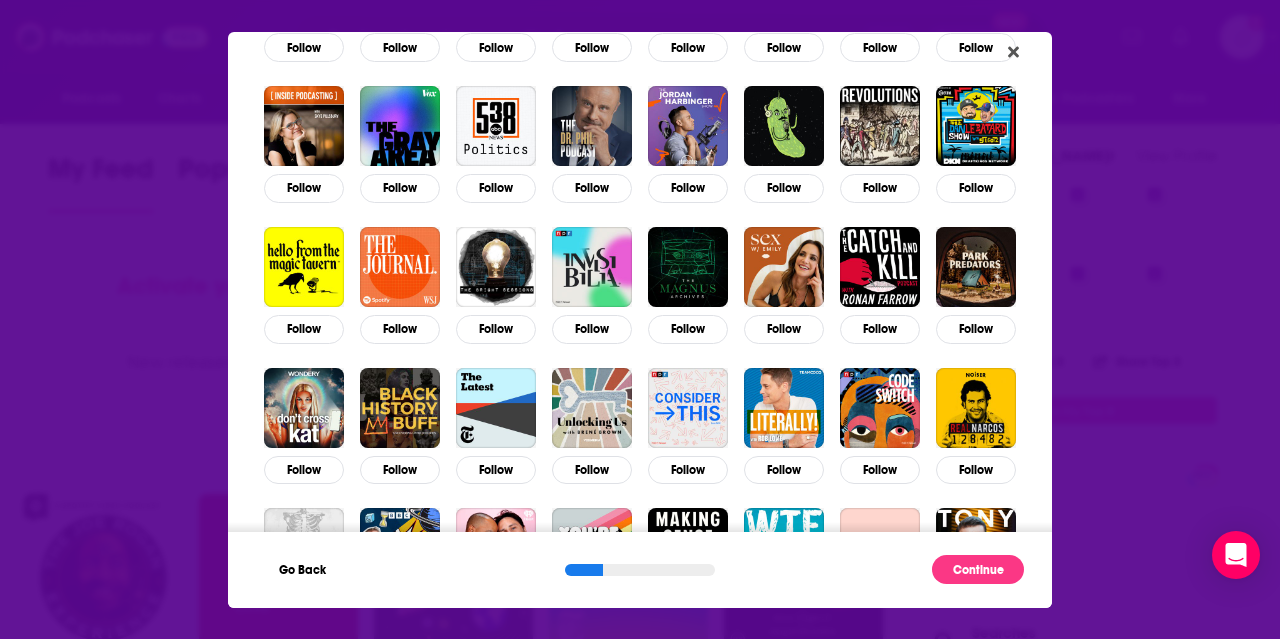 scroll, scrollTop: 2892, scrollLeft: 0, axis: vertical 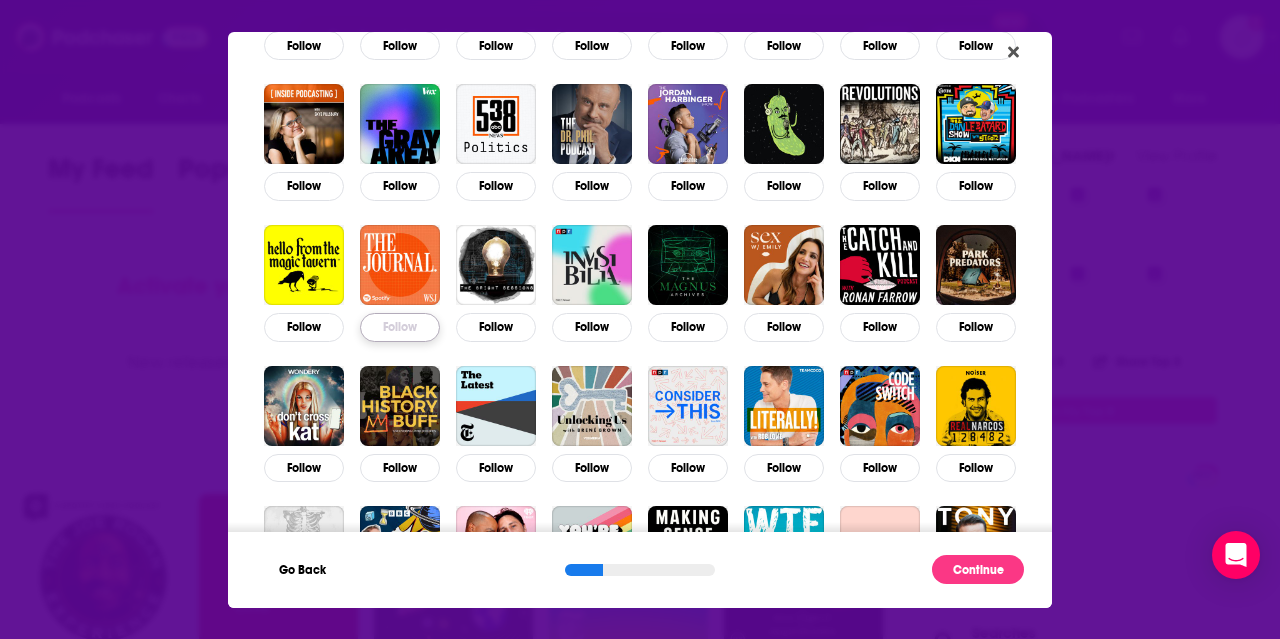 click on "Follow" at bounding box center (400, 327) 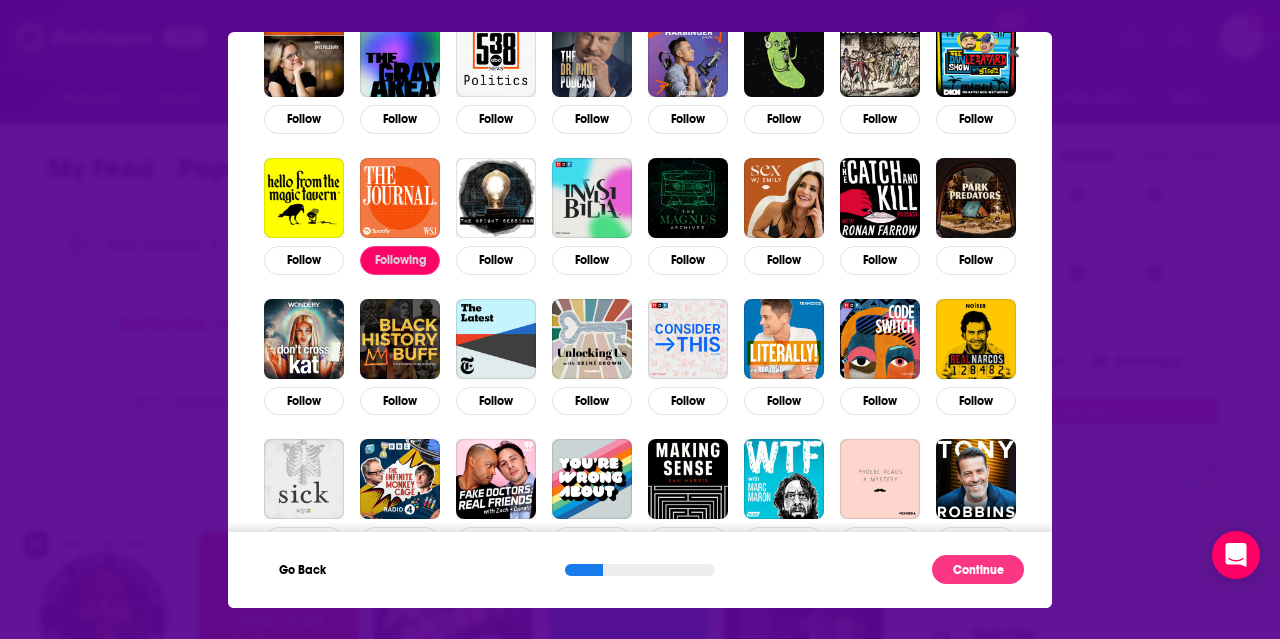 scroll, scrollTop: 2964, scrollLeft: 0, axis: vertical 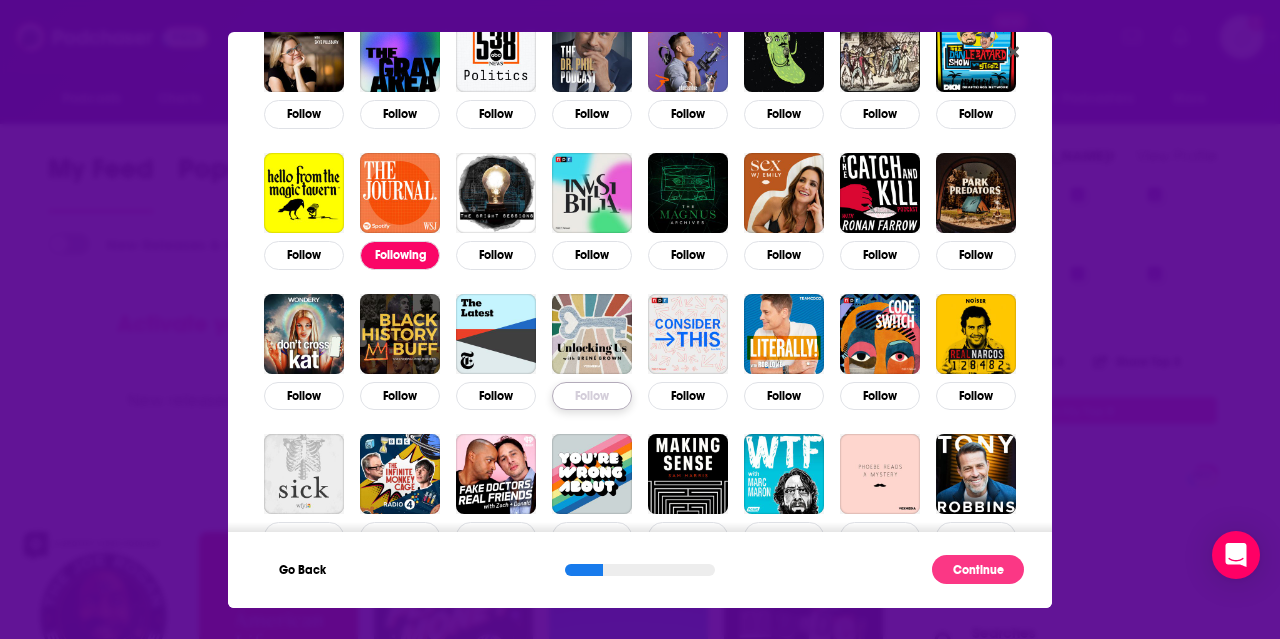 click on "Follow" at bounding box center [592, 396] 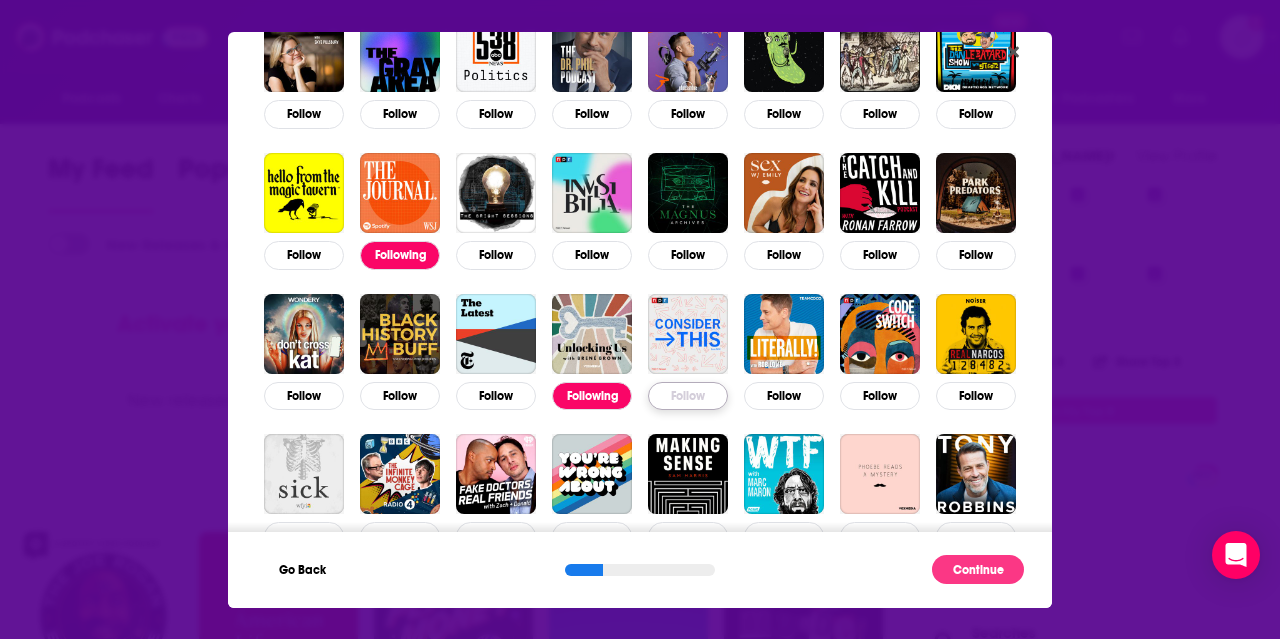 click on "Follow" at bounding box center [688, 396] 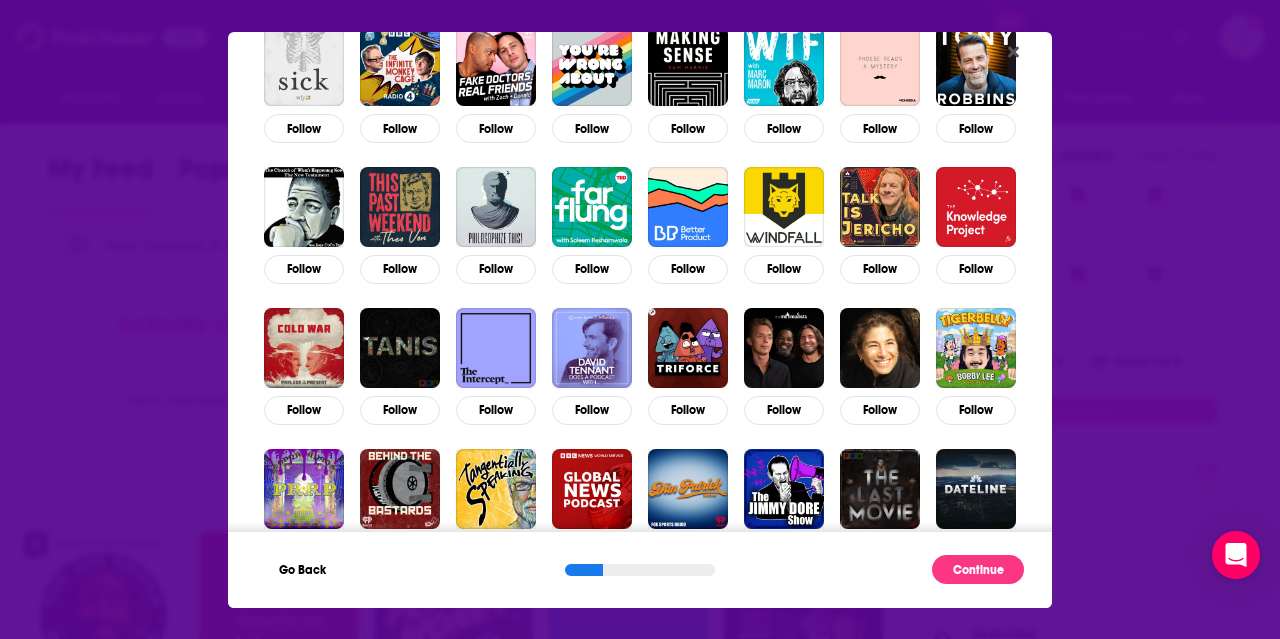 scroll, scrollTop: 3413, scrollLeft: 0, axis: vertical 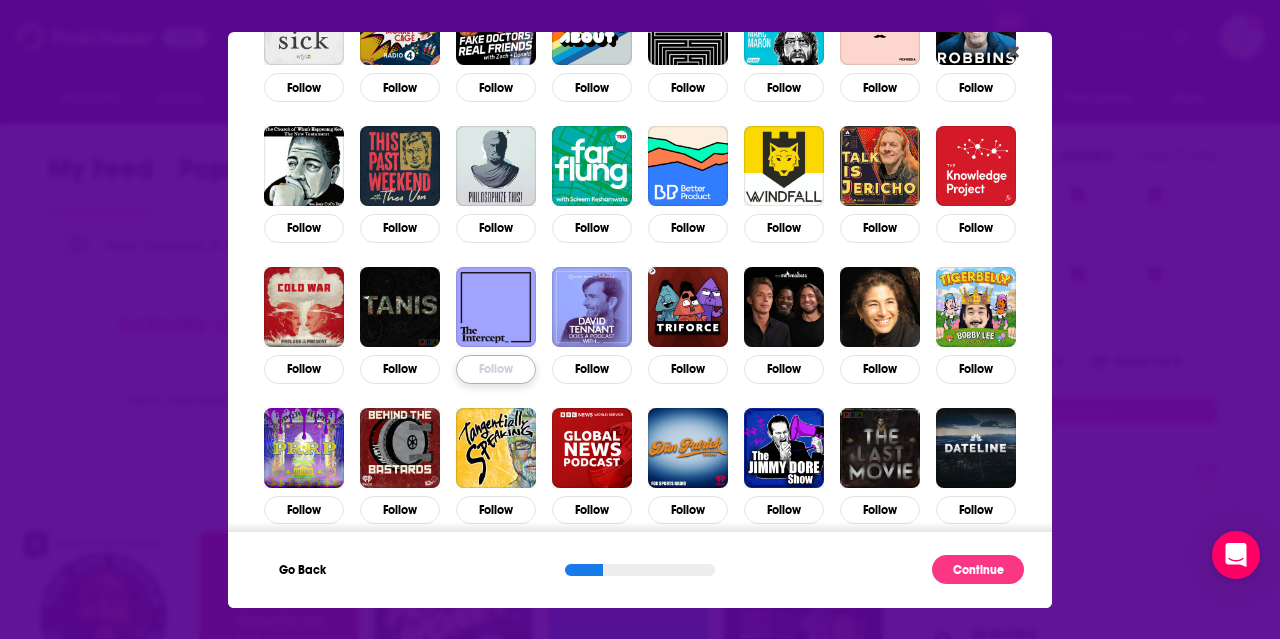click on "Follow" at bounding box center (496, 369) 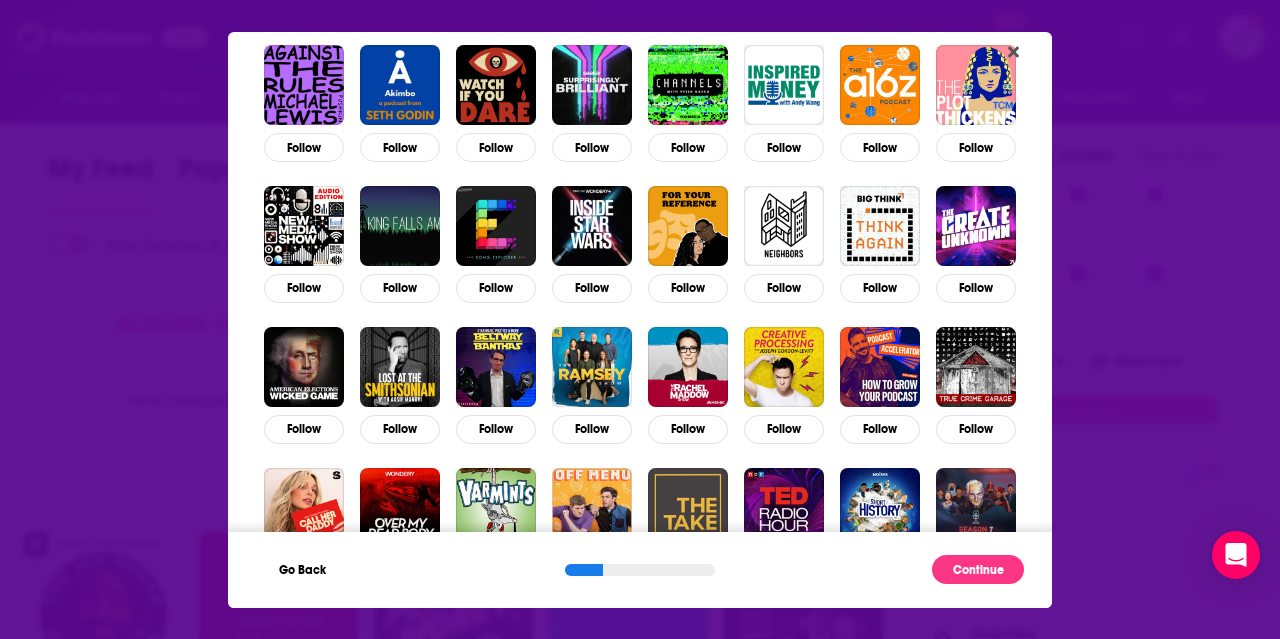 scroll, scrollTop: 4069, scrollLeft: 0, axis: vertical 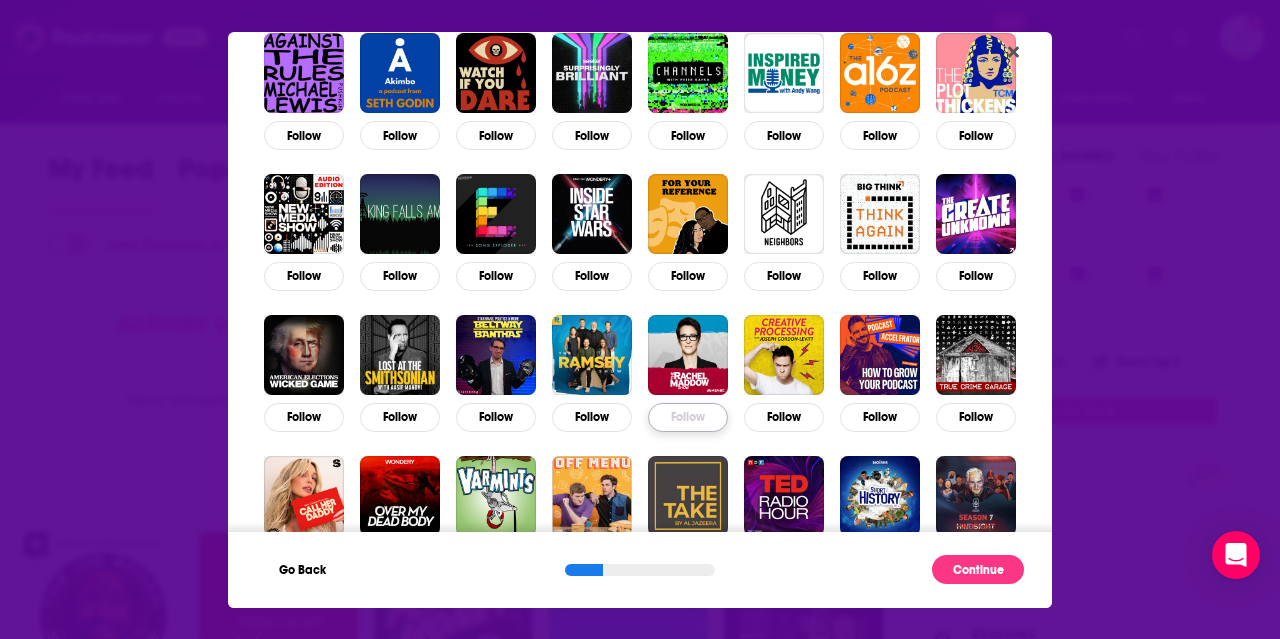 click on "Follow" at bounding box center (688, 417) 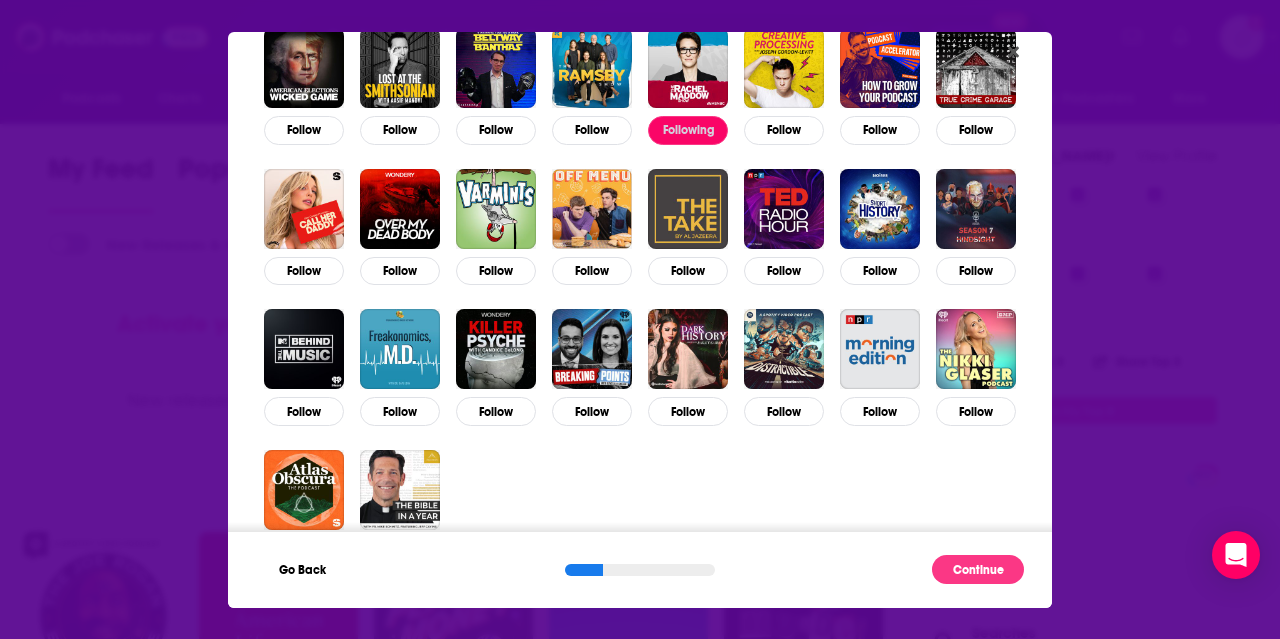 scroll, scrollTop: 4355, scrollLeft: 0, axis: vertical 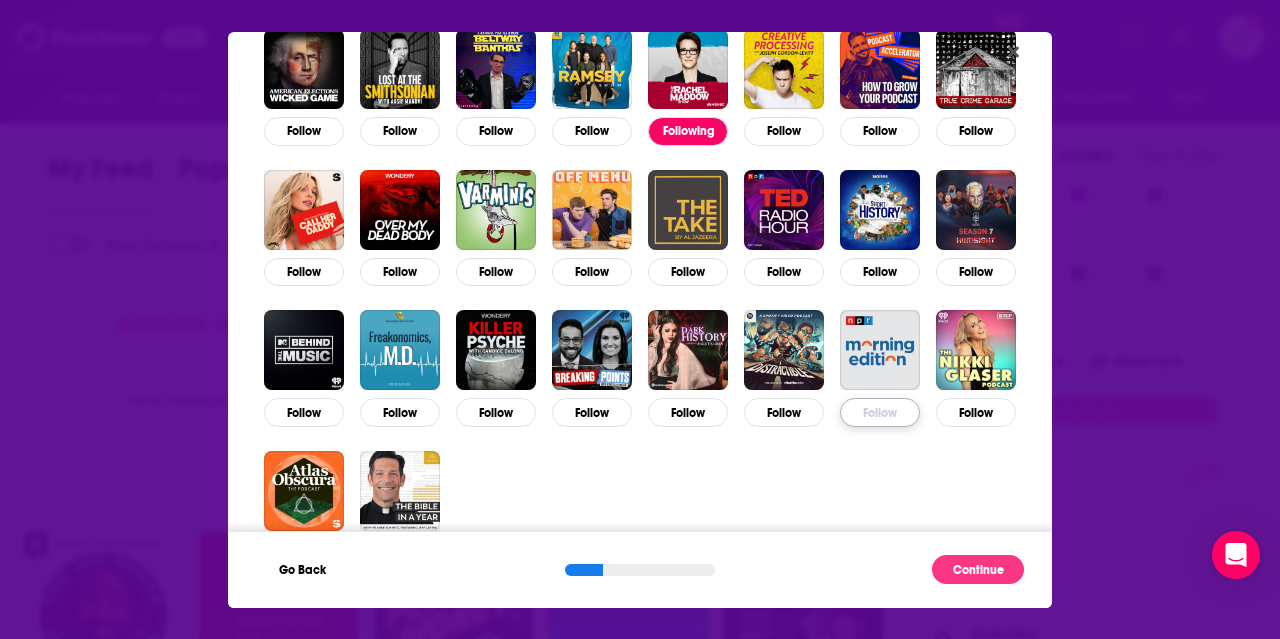 click on "Follow" at bounding box center [880, 412] 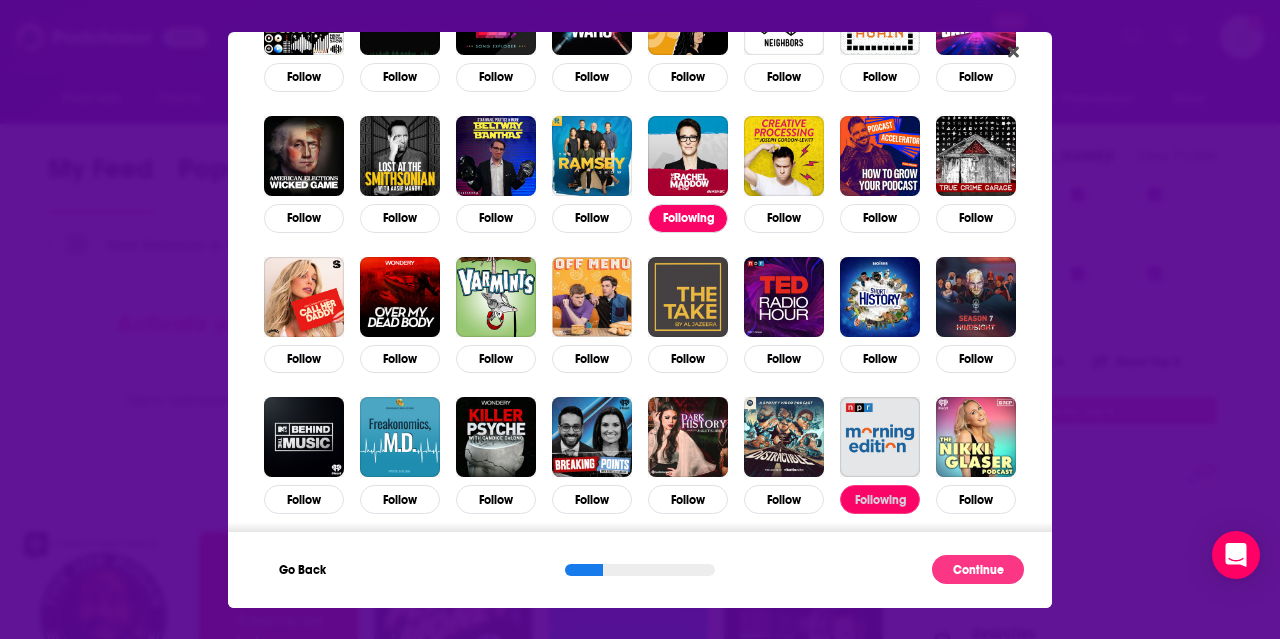 scroll, scrollTop: 4250, scrollLeft: 0, axis: vertical 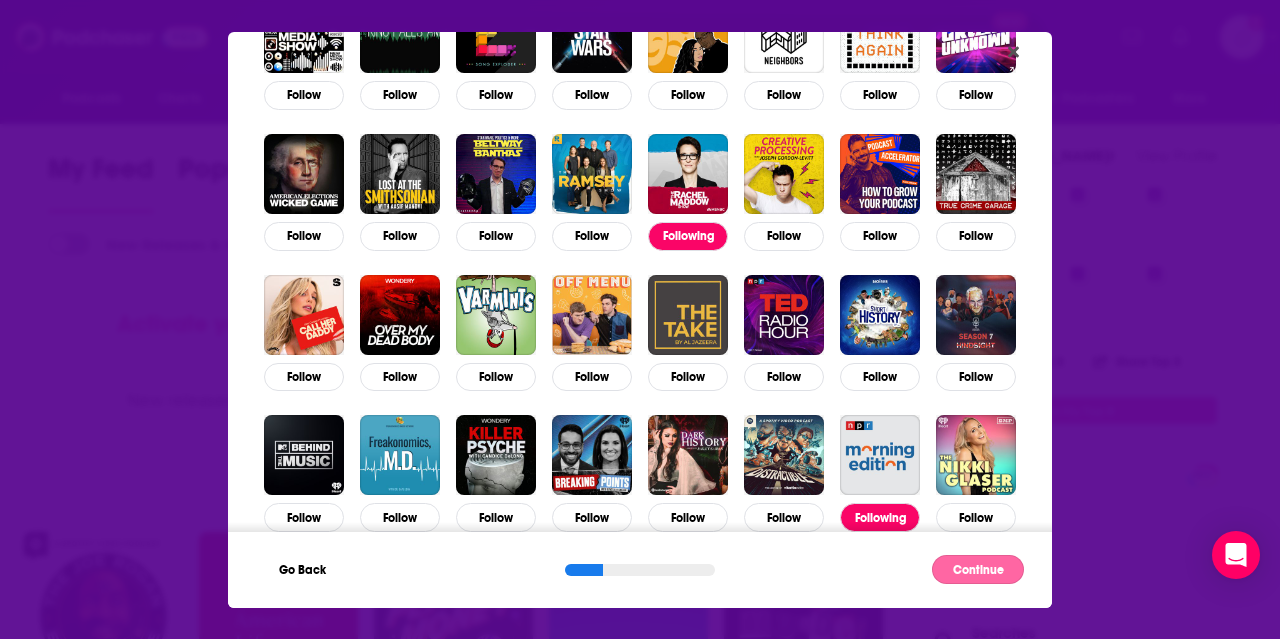click on "Continue" at bounding box center (978, 570) 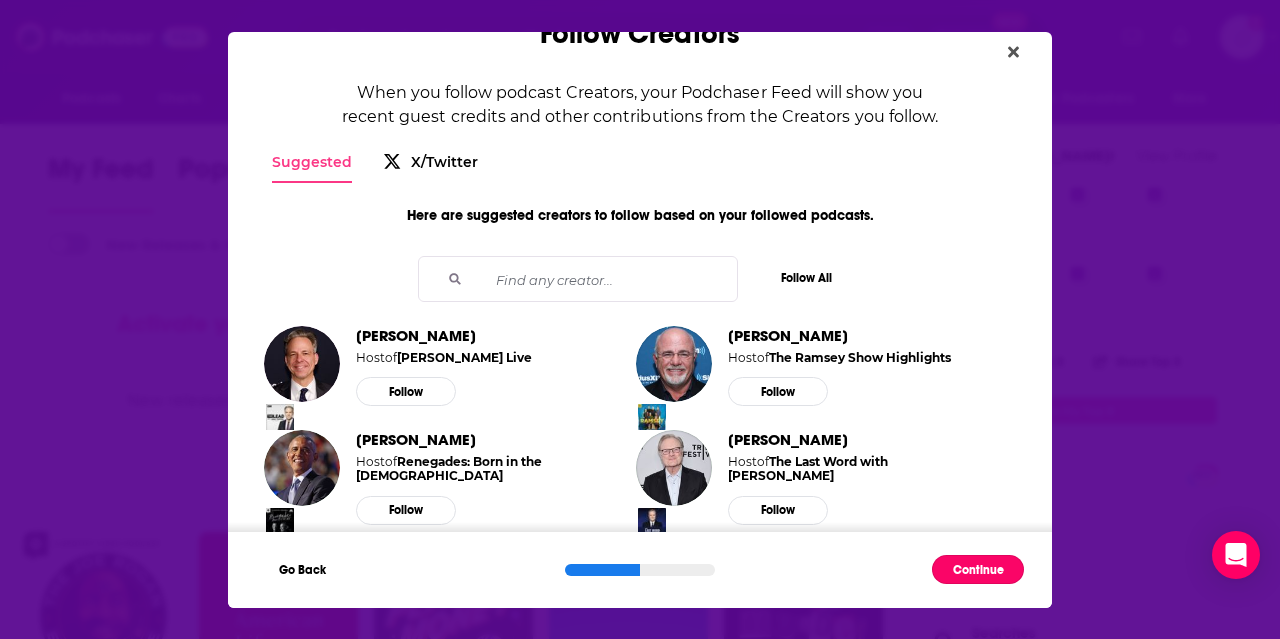 scroll, scrollTop: 0, scrollLeft: 0, axis: both 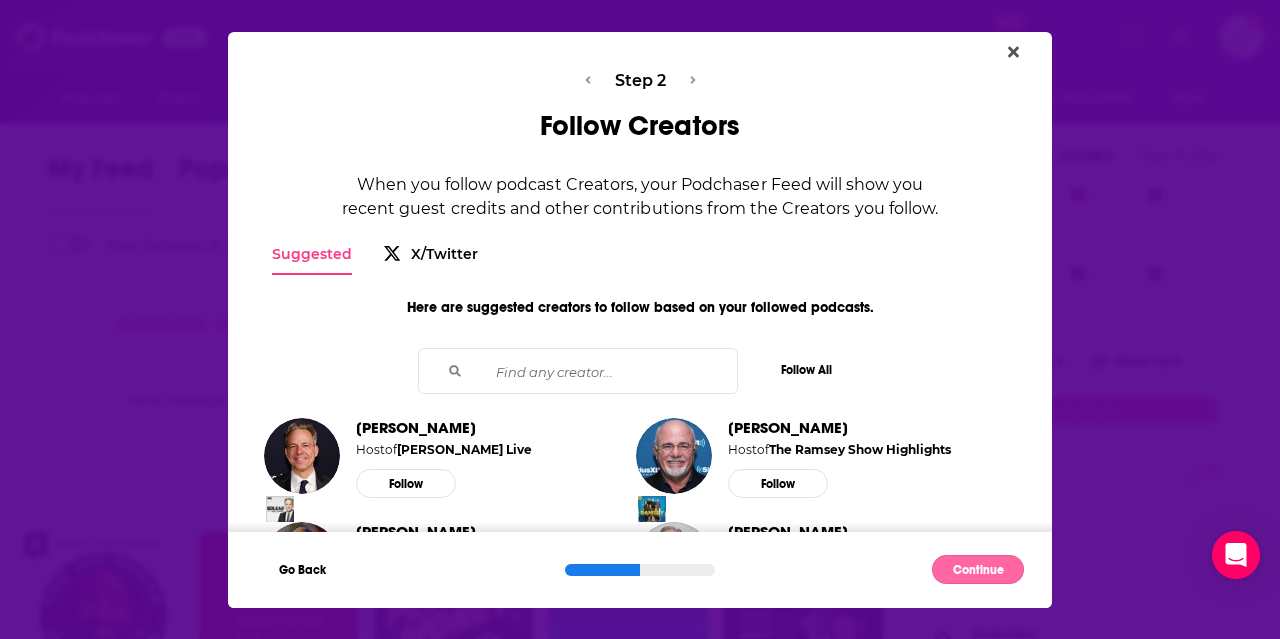 click on "Continue" at bounding box center [978, 570] 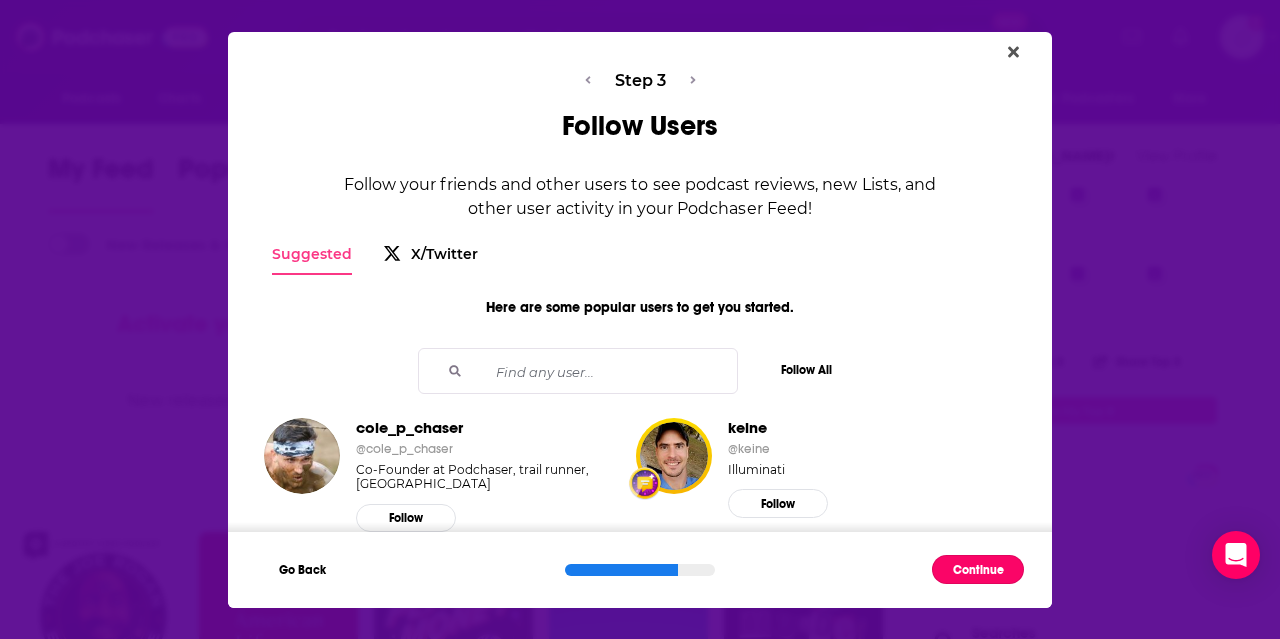 scroll, scrollTop: 51, scrollLeft: 0, axis: vertical 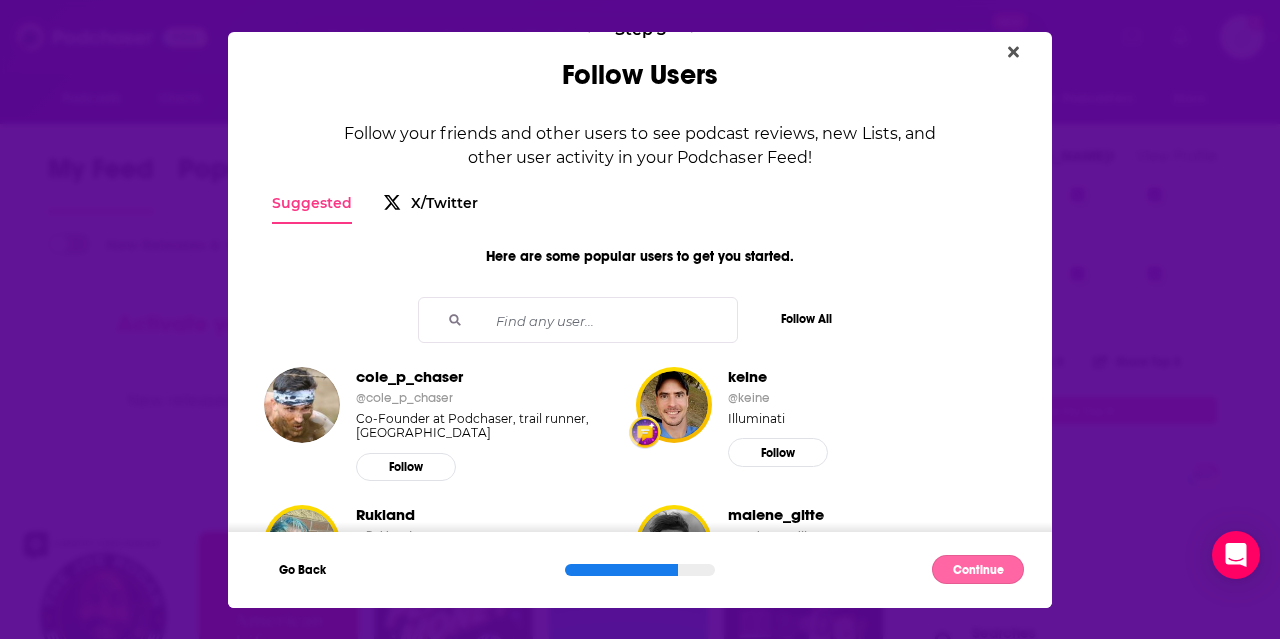 click on "Continue" at bounding box center (978, 570) 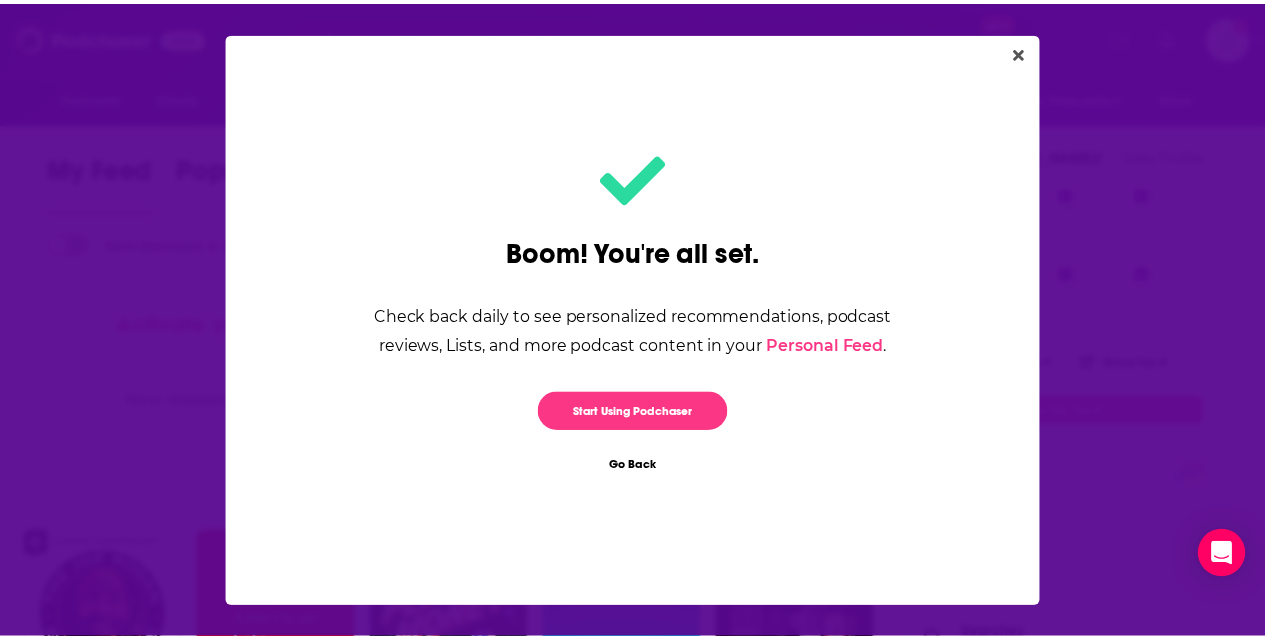 scroll, scrollTop: 0, scrollLeft: 0, axis: both 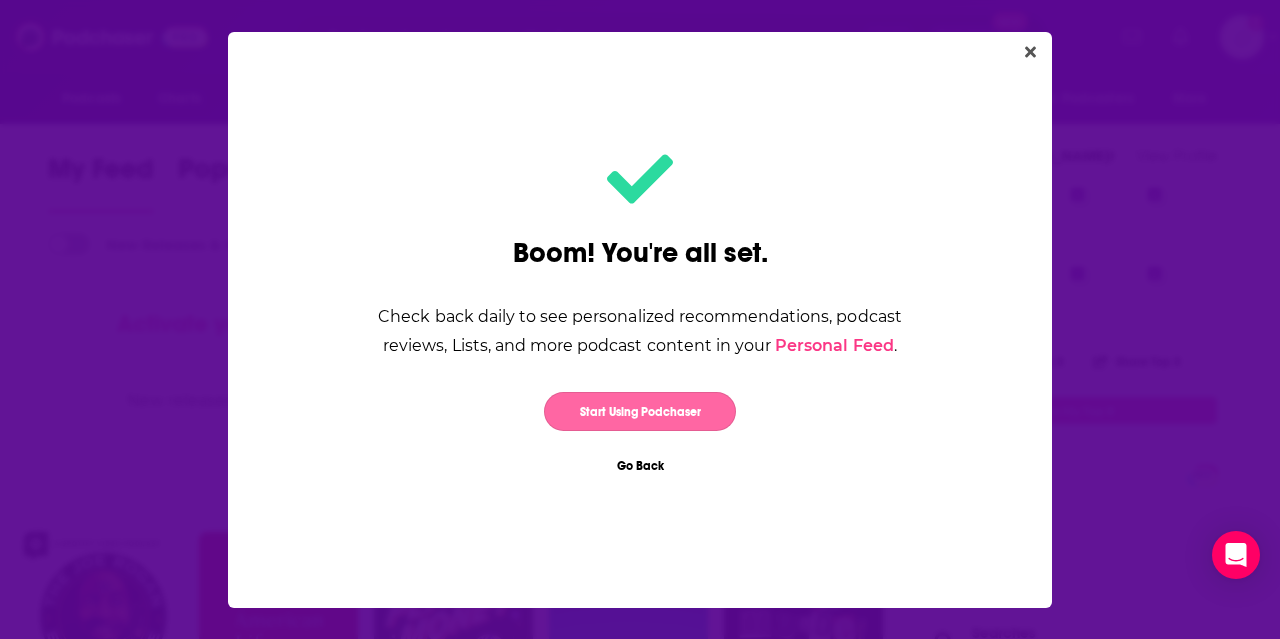 click on "Start Using Podchaser" at bounding box center (640, 411) 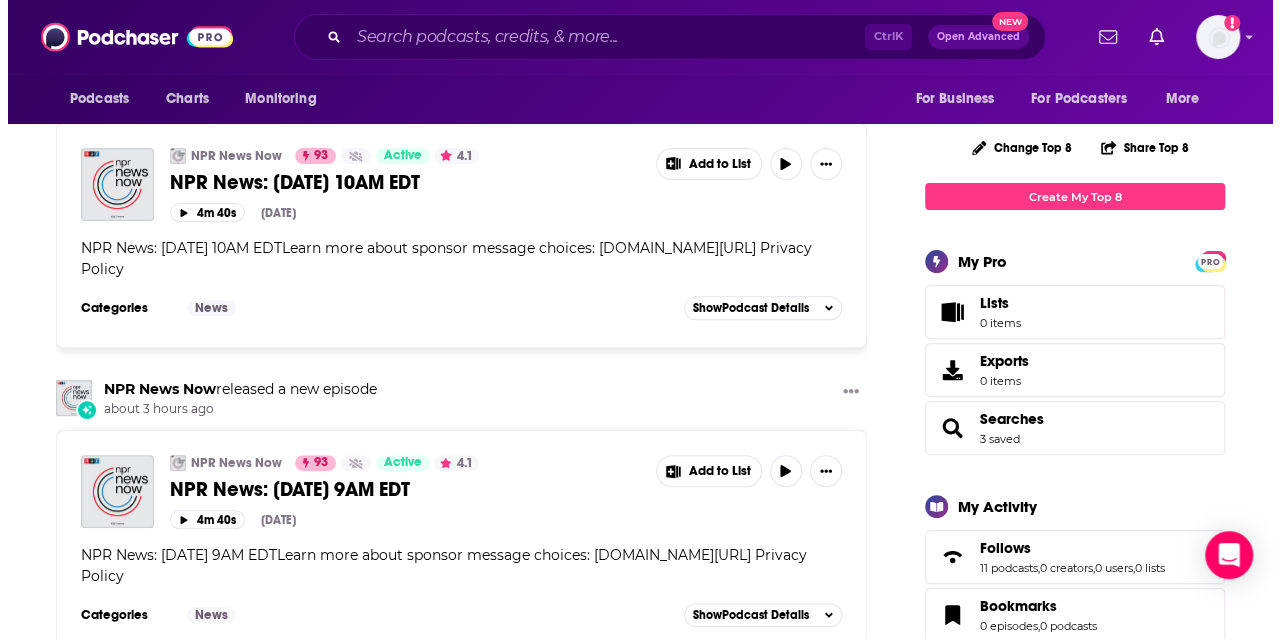 scroll, scrollTop: 0, scrollLeft: 0, axis: both 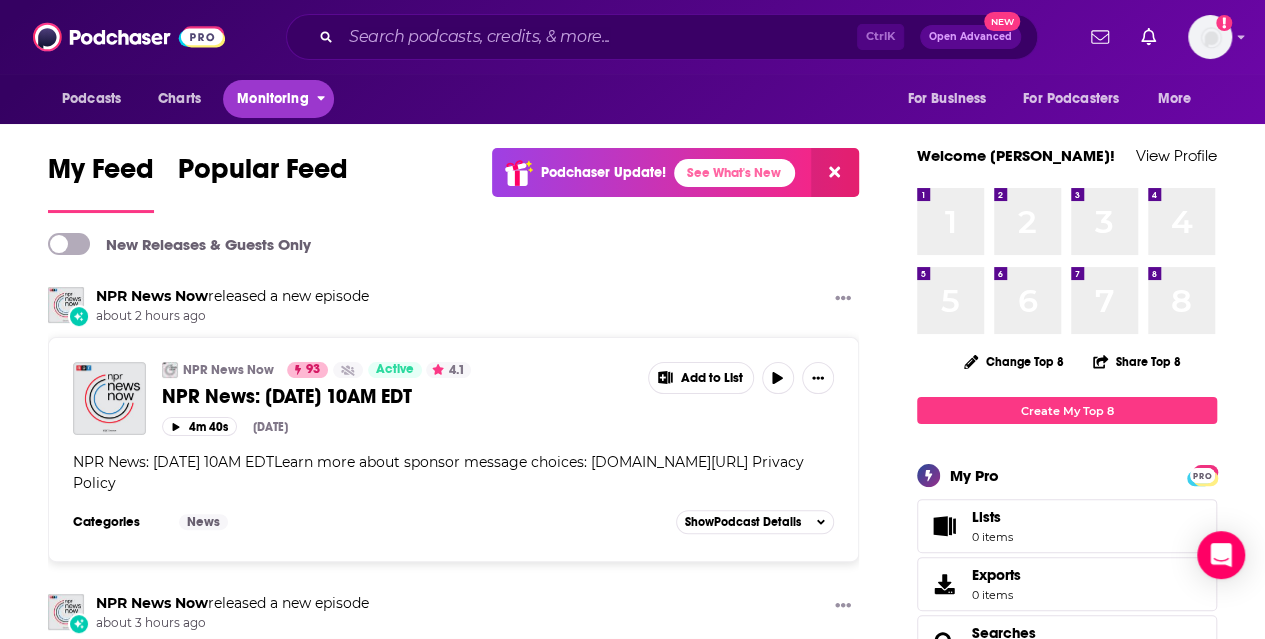 click on "Monitoring" at bounding box center [278, 99] 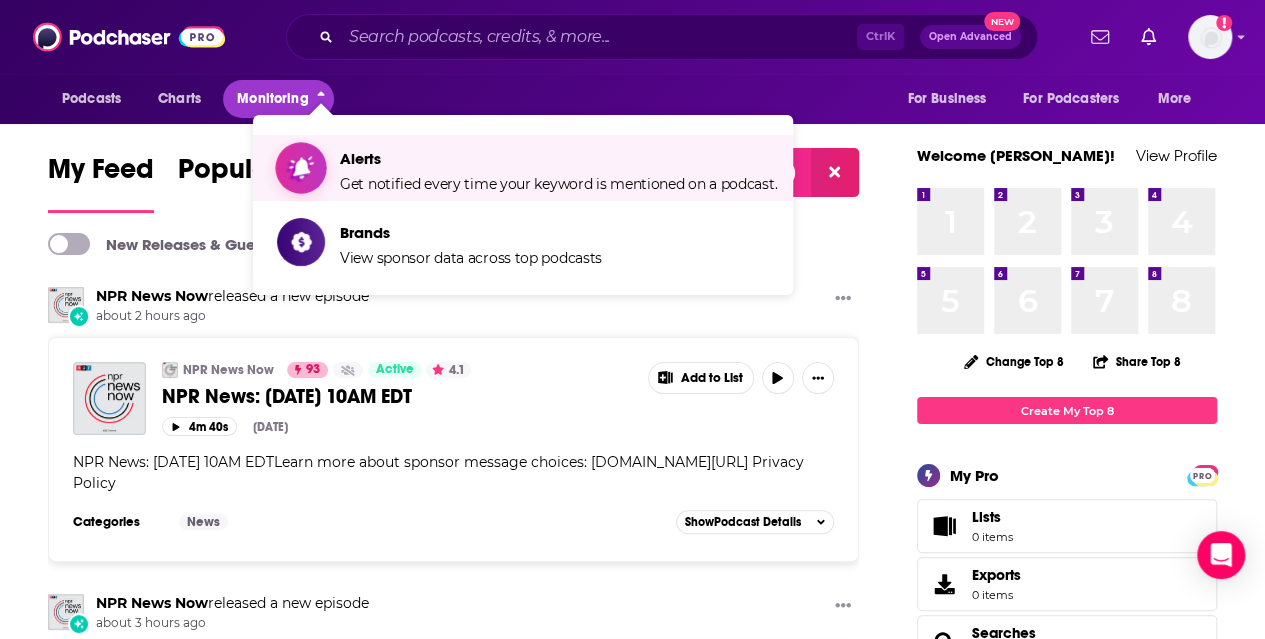 click on "Alerts Get notified every time your keyword is mentioned on a podcast." at bounding box center [527, 168] 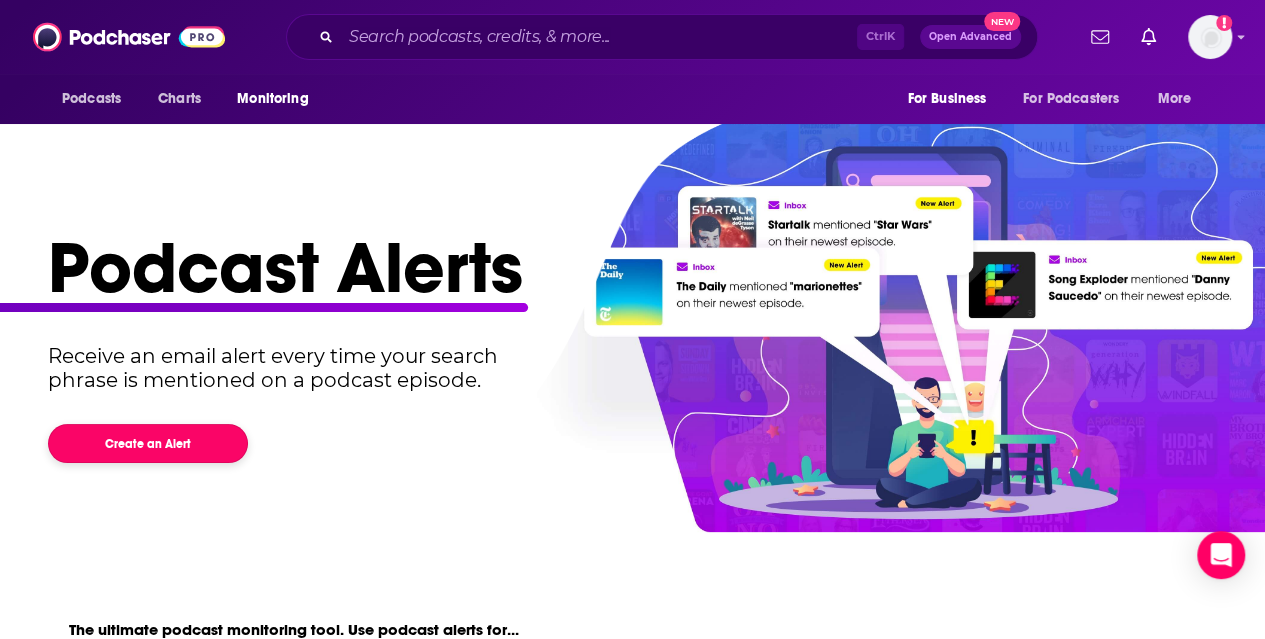 click on "Create an Alert" at bounding box center (148, 443) 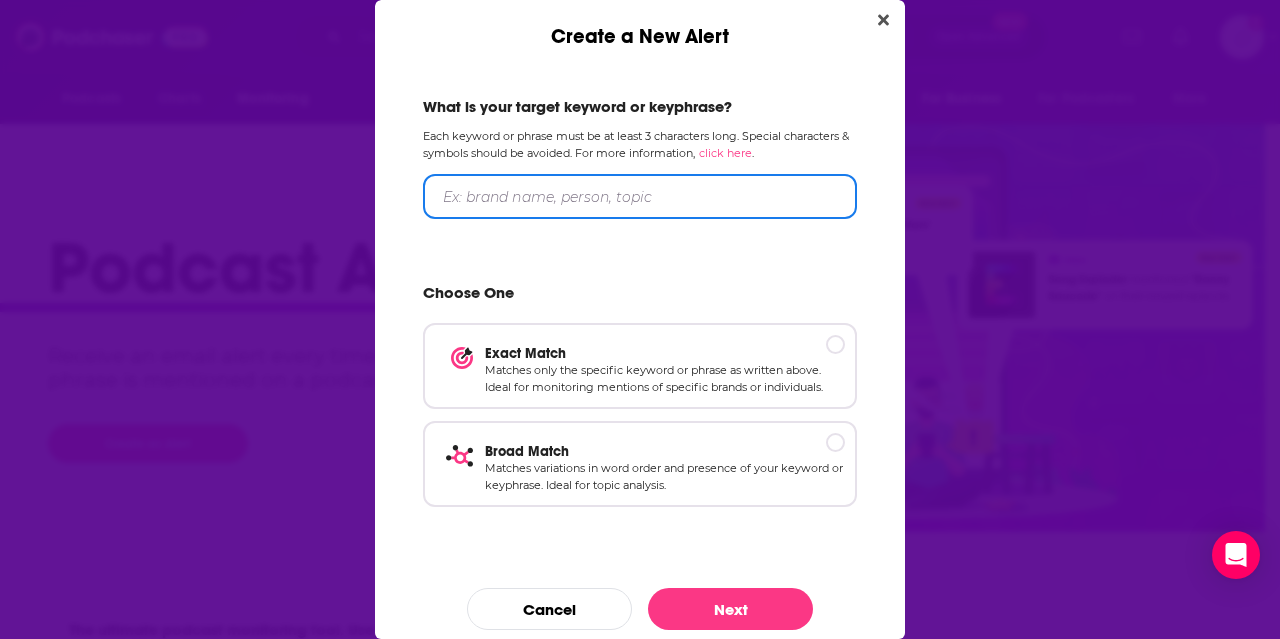 click at bounding box center [640, 196] 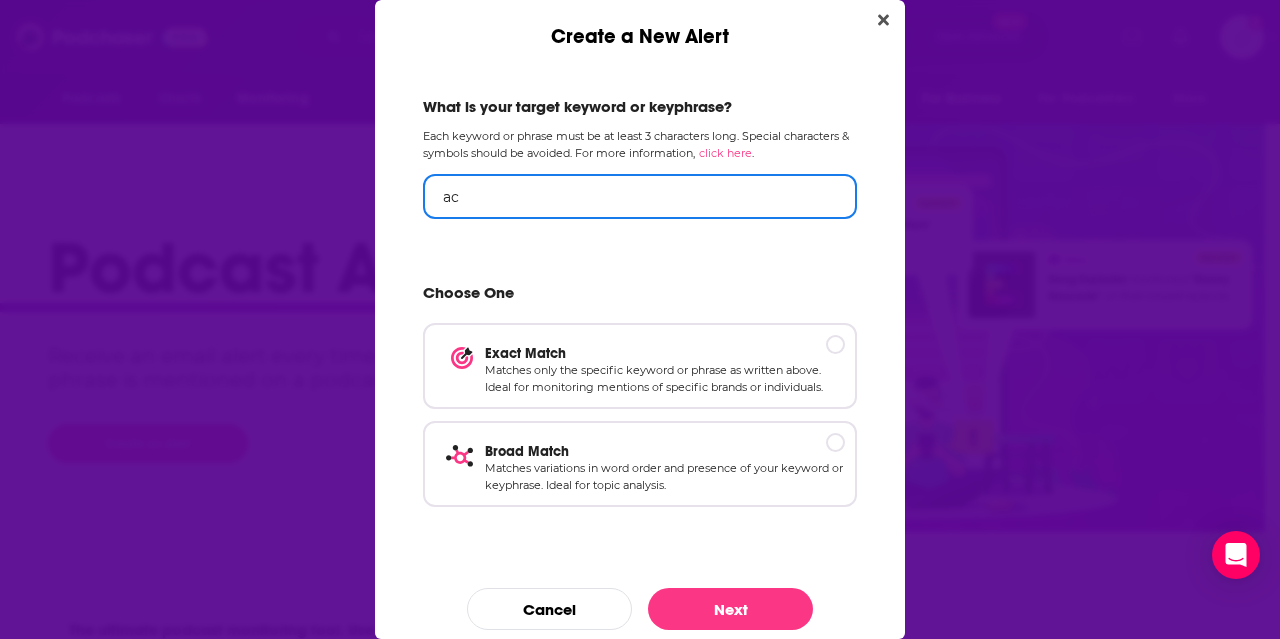 type on "a" 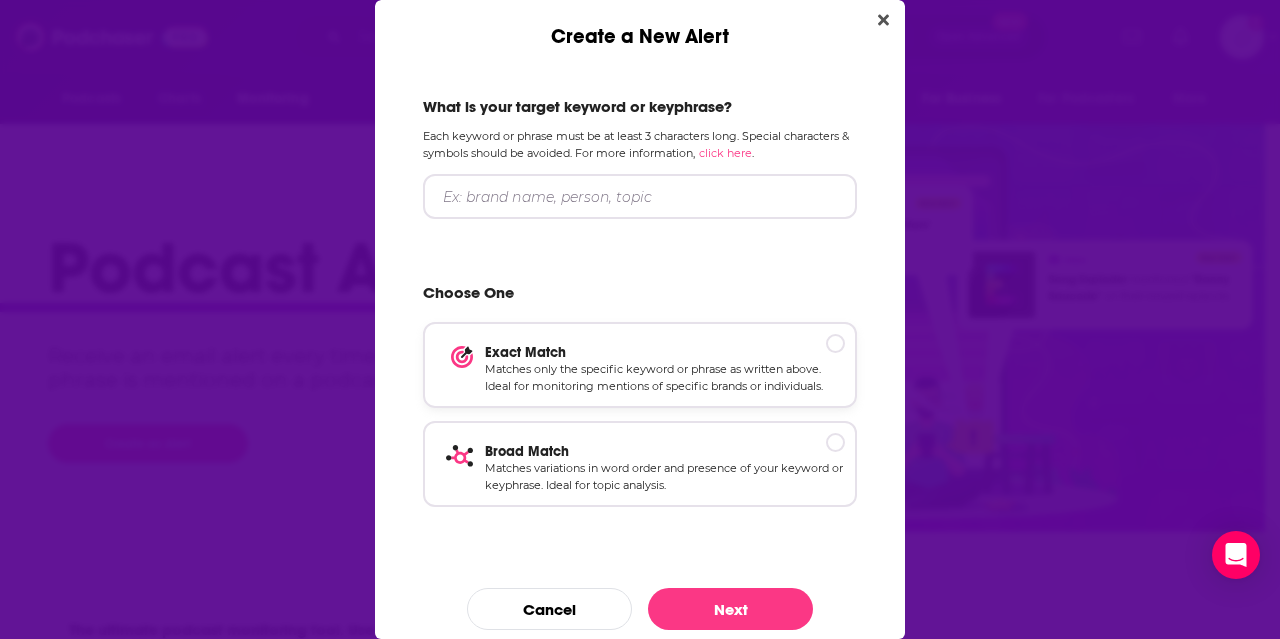 click on "Exact Match" at bounding box center (665, 352) 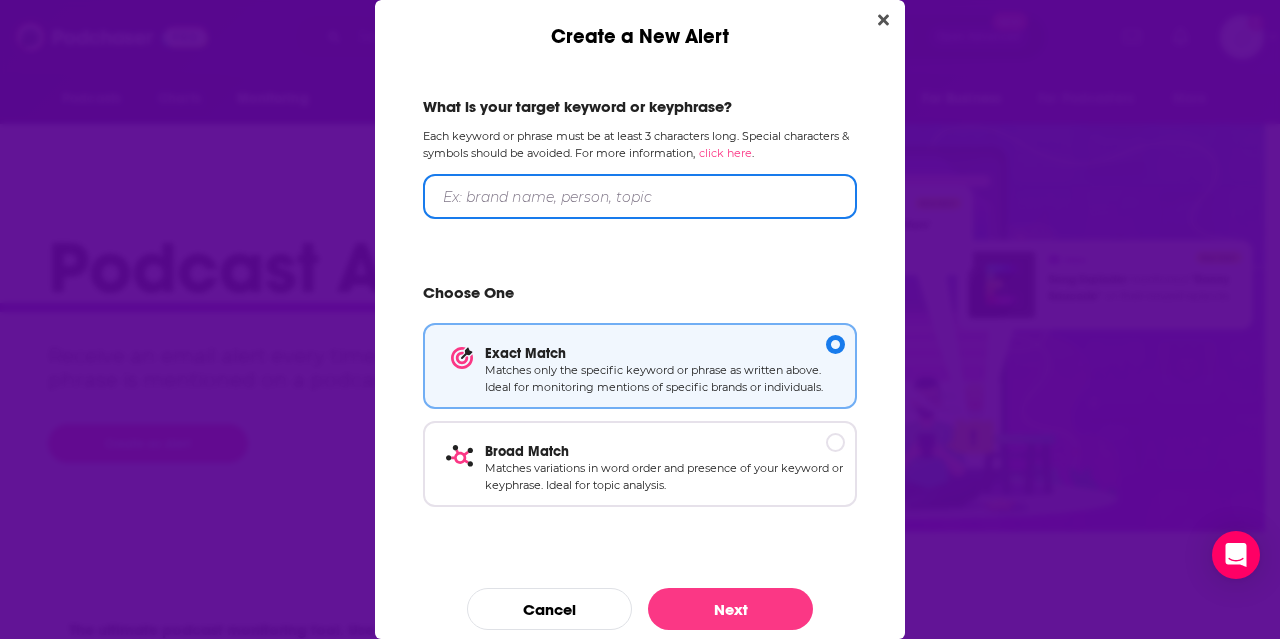 click at bounding box center [640, 196] 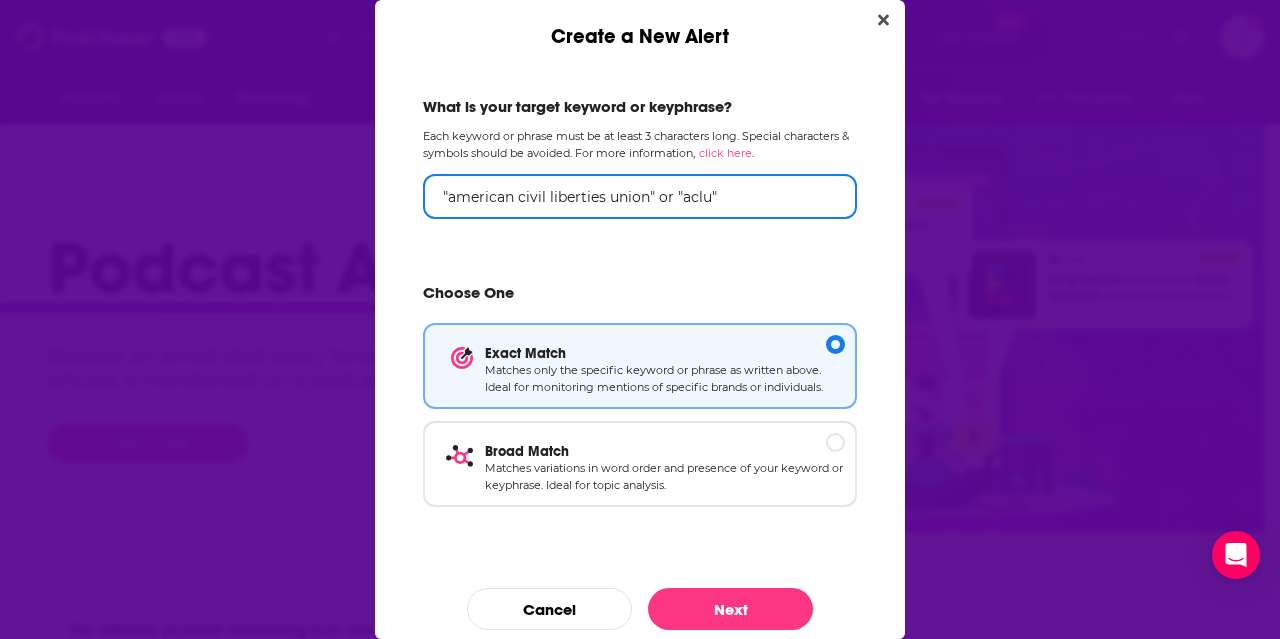 drag, startPoint x: 754, startPoint y: 191, endPoint x: 656, endPoint y: 200, distance: 98.4124 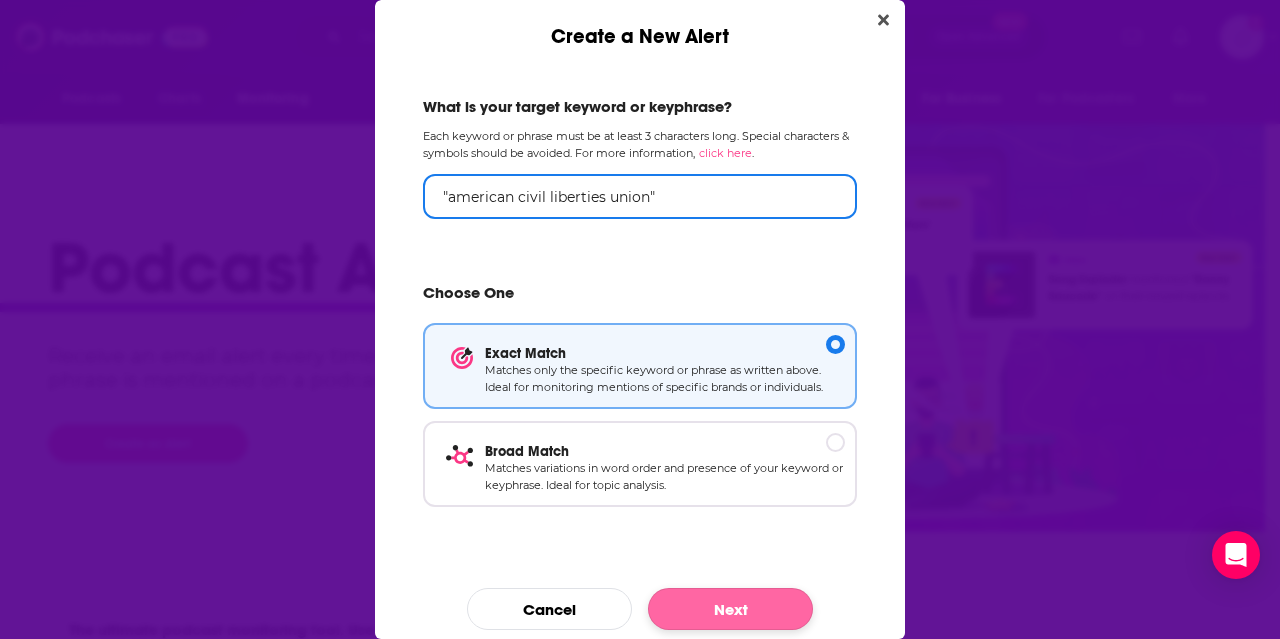 type on ""american civil liberties union"" 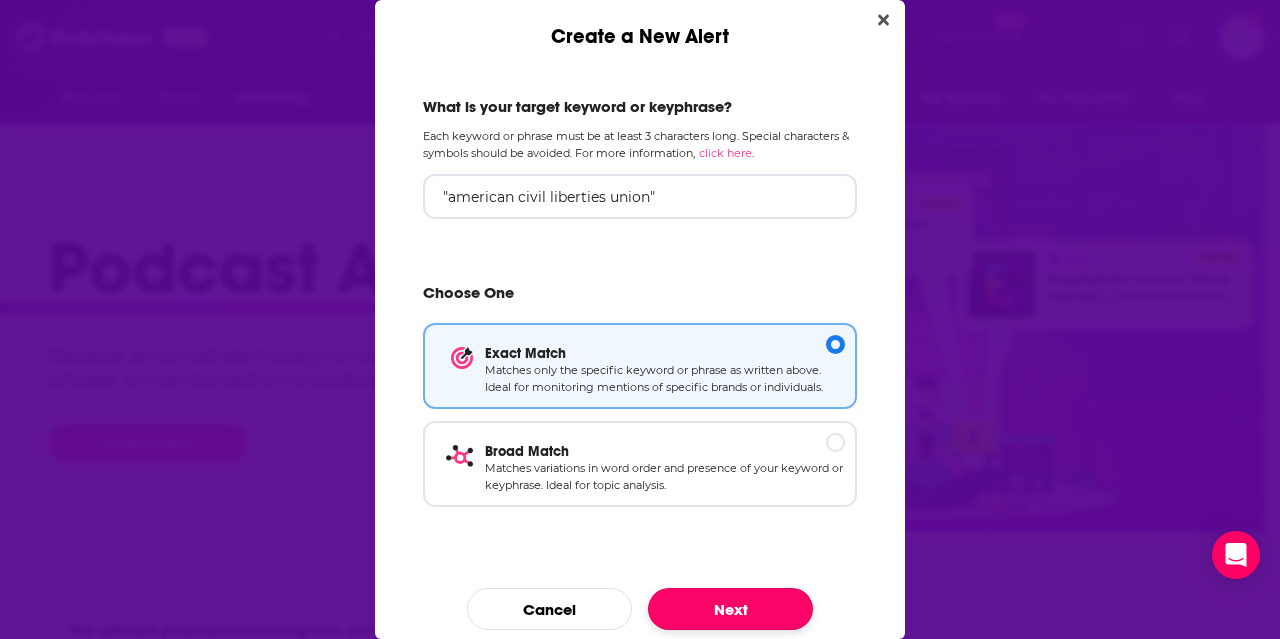 click on "Next" at bounding box center [730, 609] 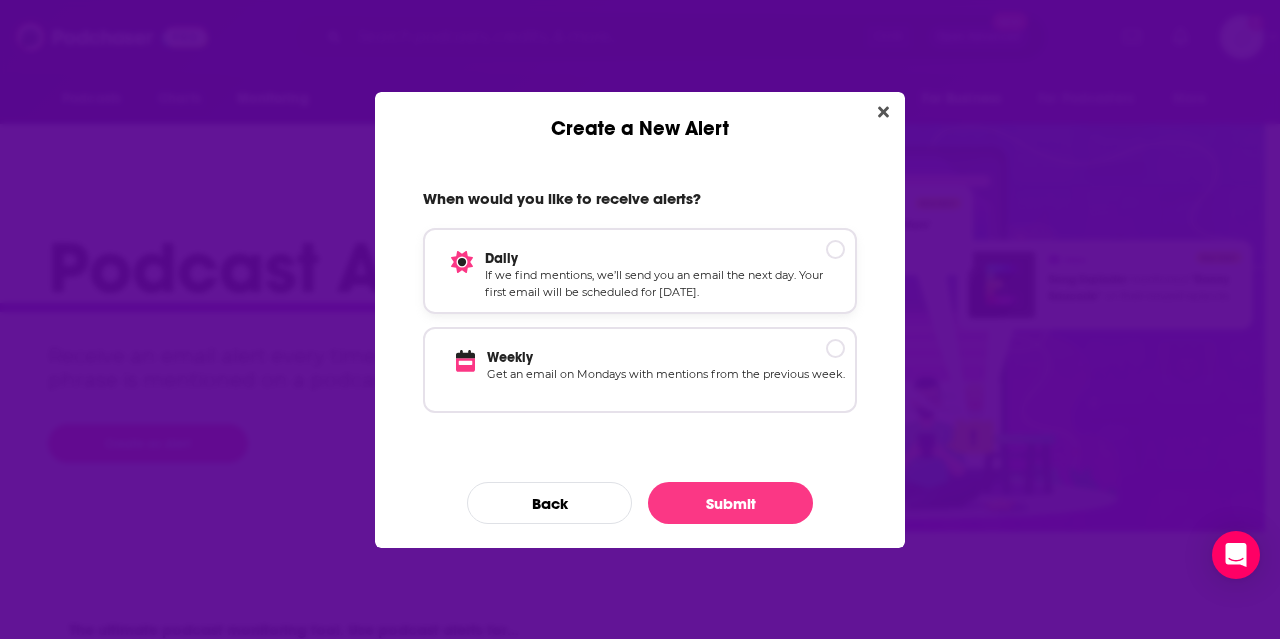 click on "Daily" at bounding box center (665, 258) 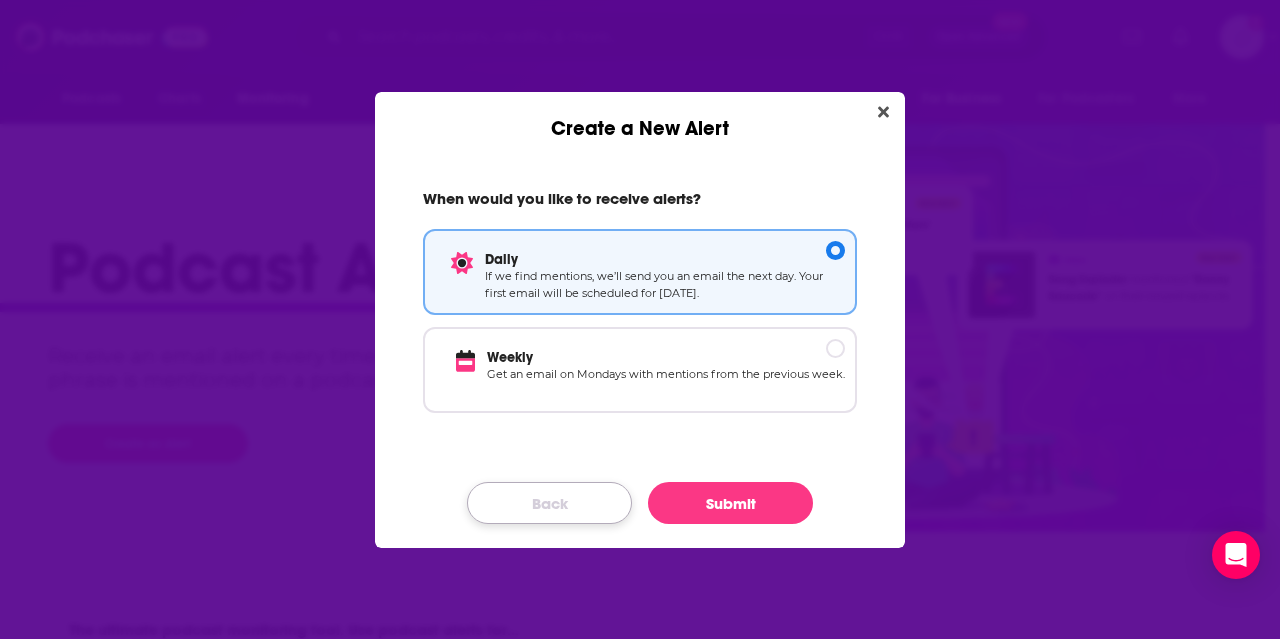 click on "Back" at bounding box center (549, 503) 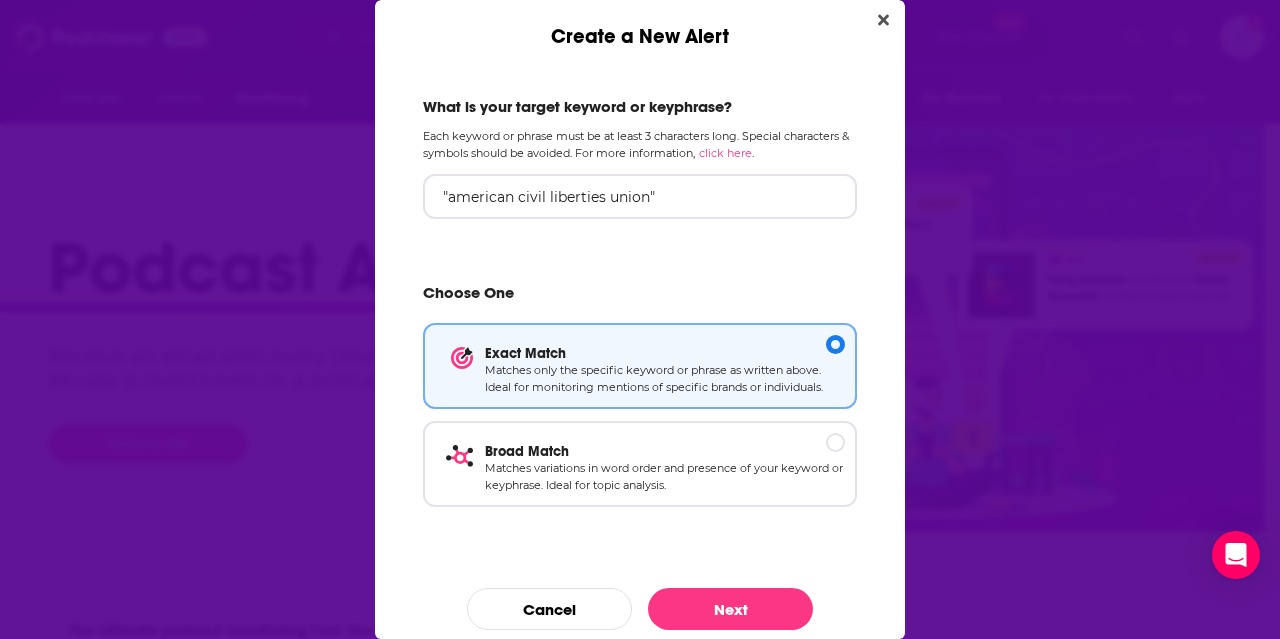 click on "click here" at bounding box center [725, 153] 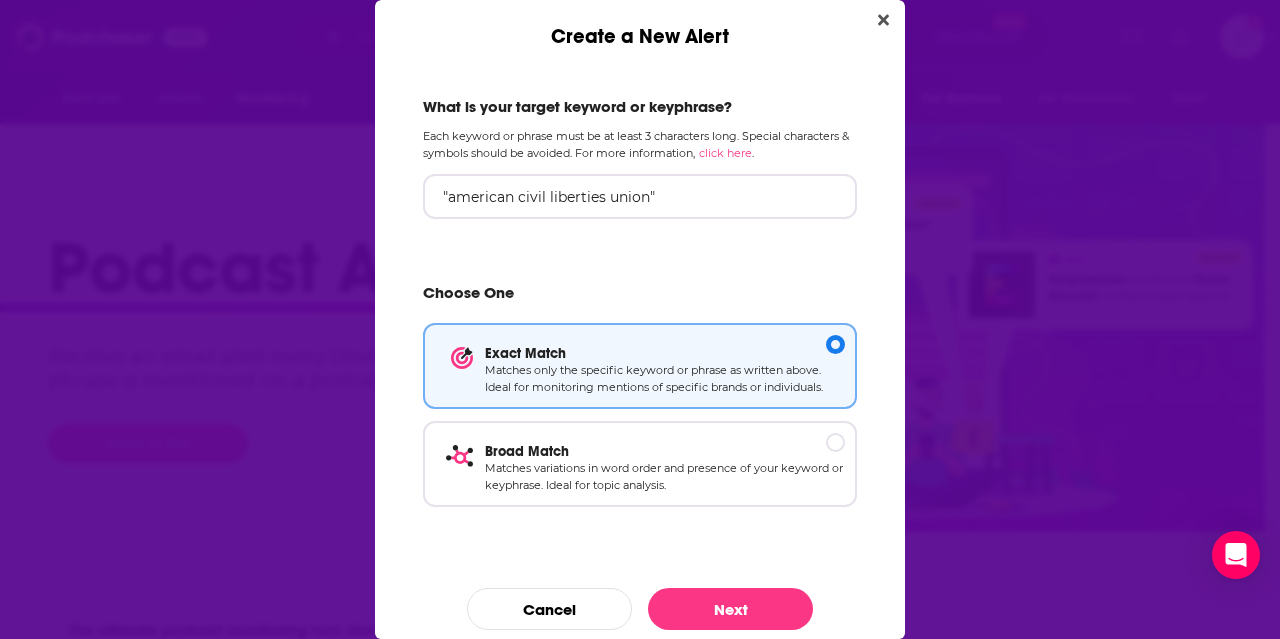 click on "What is your target keyword or keyphrase? Each keyword or phrase must be at least 3 characters long. Special characters & symbols should be avoided. For more information, click here . "american civil liberties union" Choose One Exact Match Matches only the specific keyword or phrase as written above. Ideal for monitoring mentions of specific brands or individuals. Broad Match Matches variations in word order and presence of your keyword or keyphrase. Ideal for topic analysis." at bounding box center (640, 308) 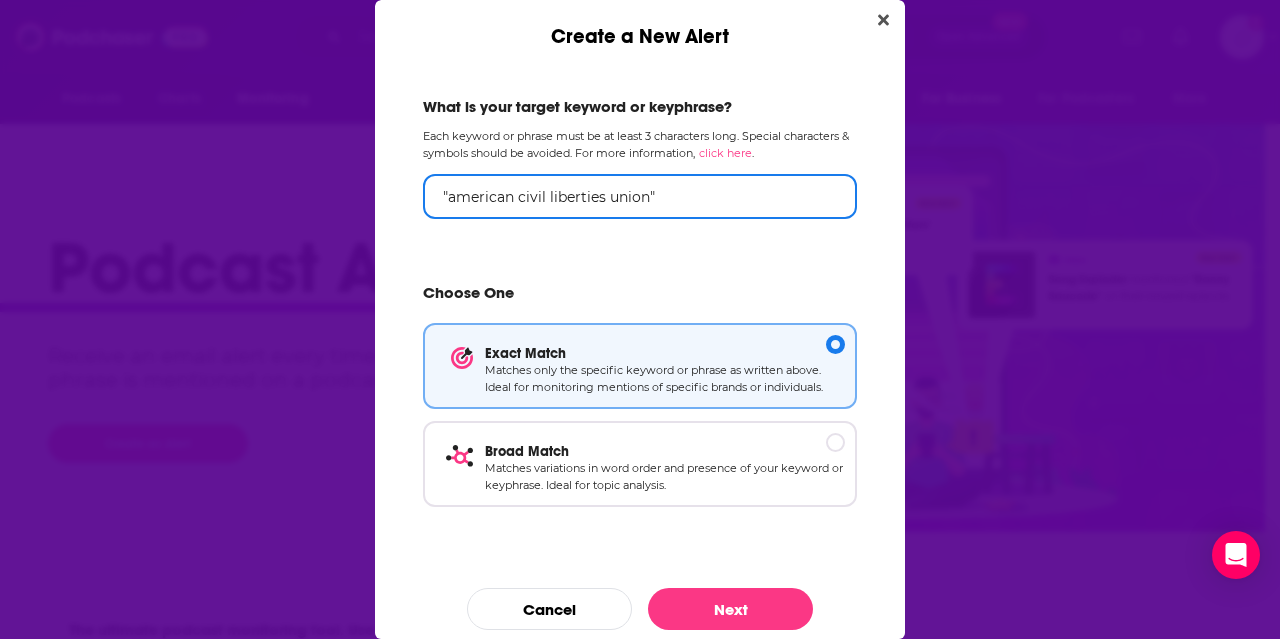 click on ""american civil liberties union"" at bounding box center (640, 196) 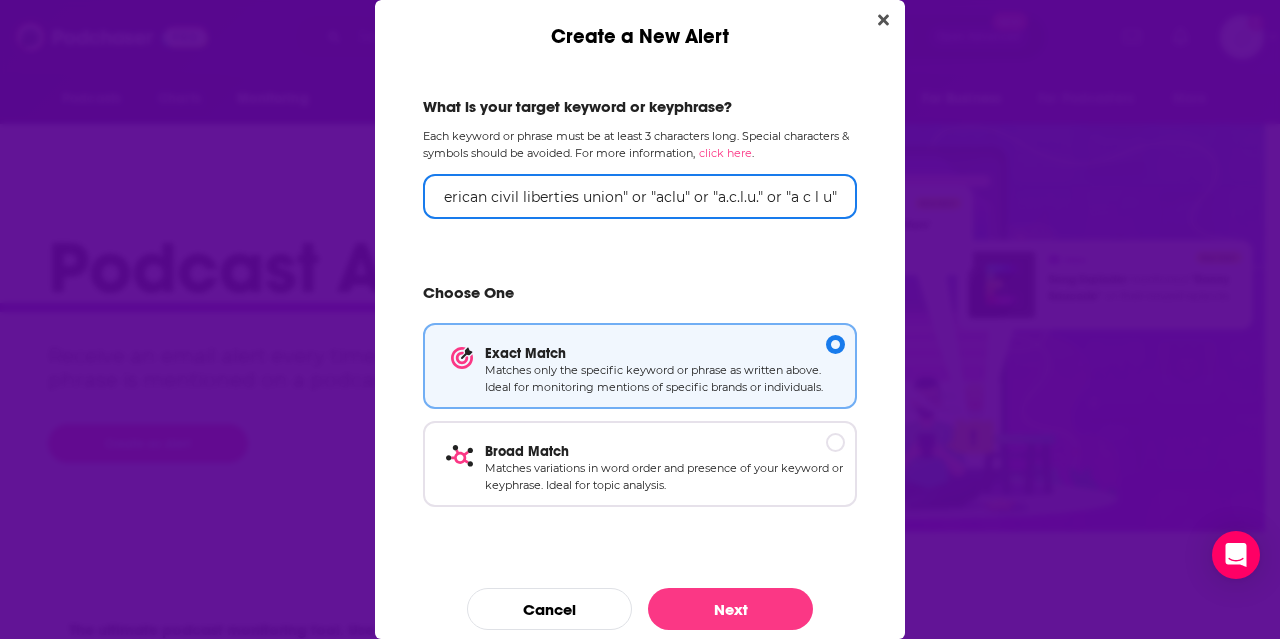 scroll, scrollTop: 0, scrollLeft: 39, axis: horizontal 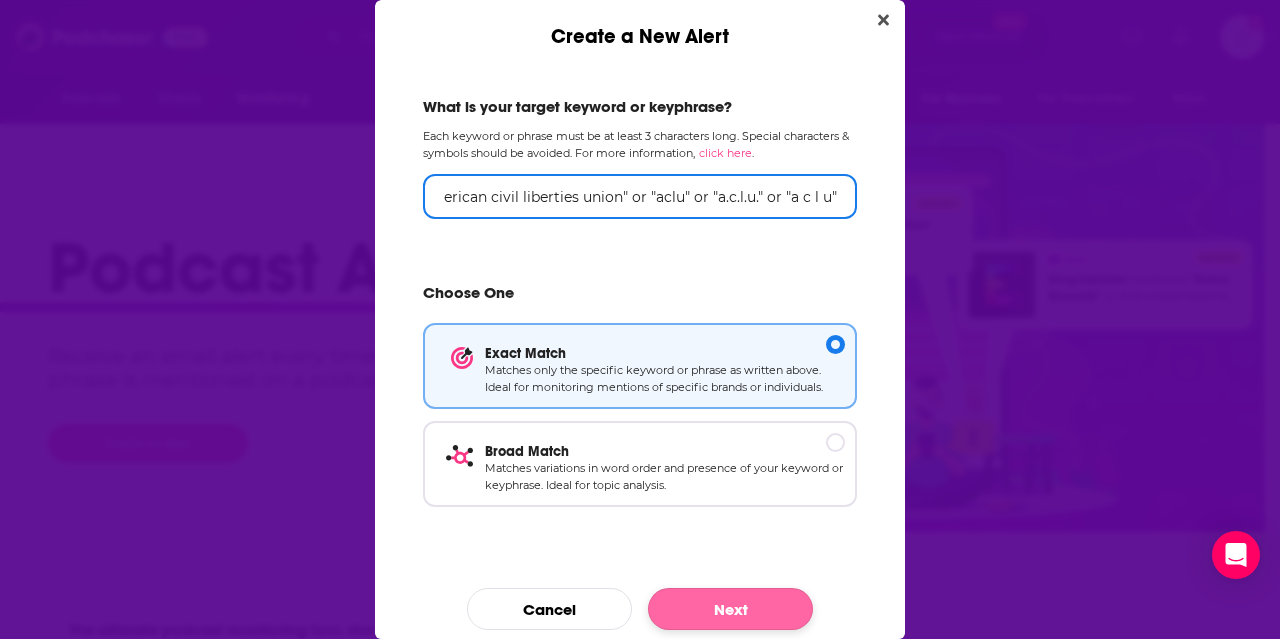 type on ""american civil liberties union" or "aclu" or "a.c.l.u." or "a c l u"" 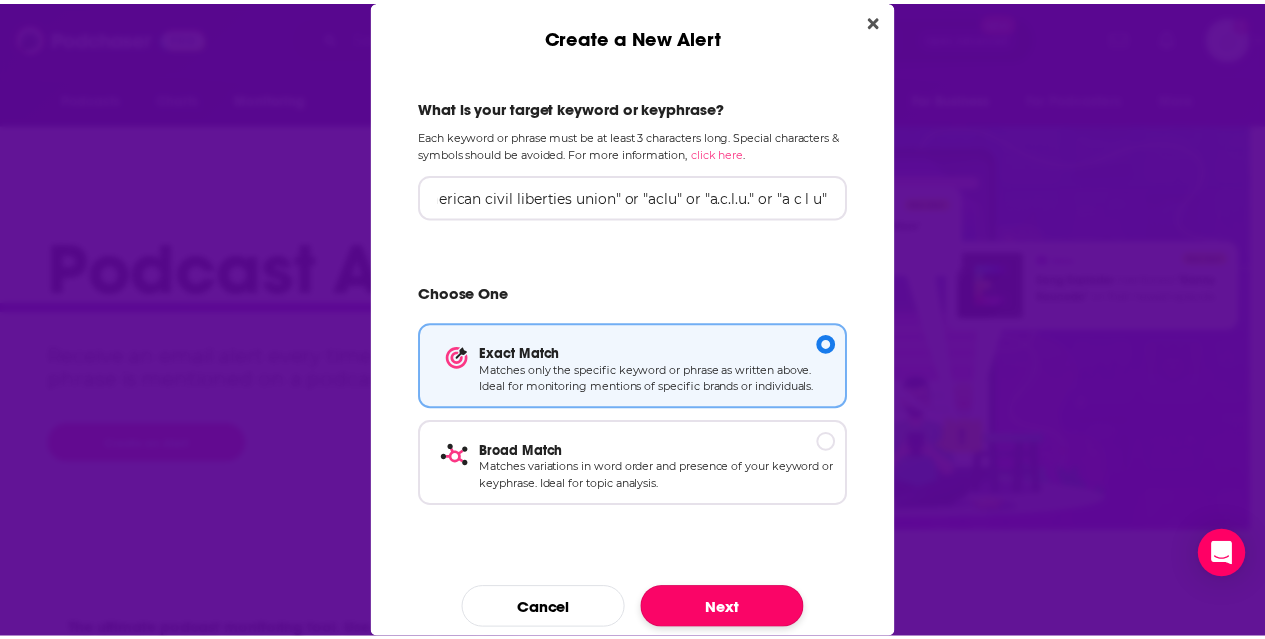 scroll, scrollTop: 0, scrollLeft: 0, axis: both 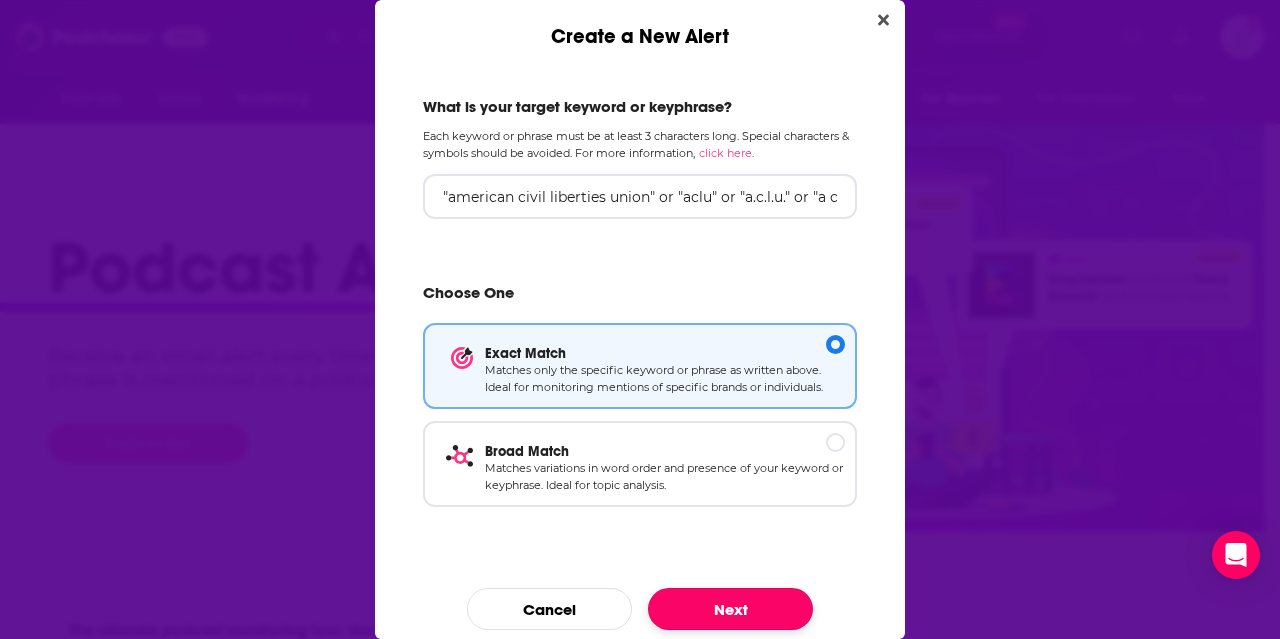 click on "Next" at bounding box center [730, 609] 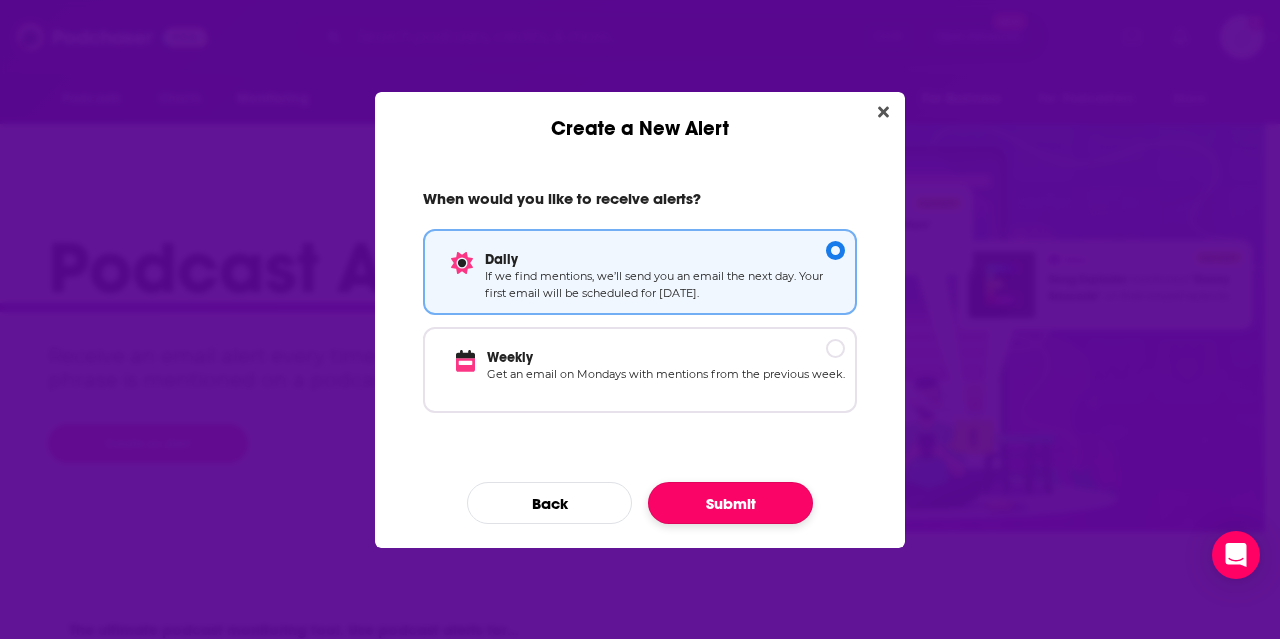 click on "Submit" at bounding box center [730, 503] 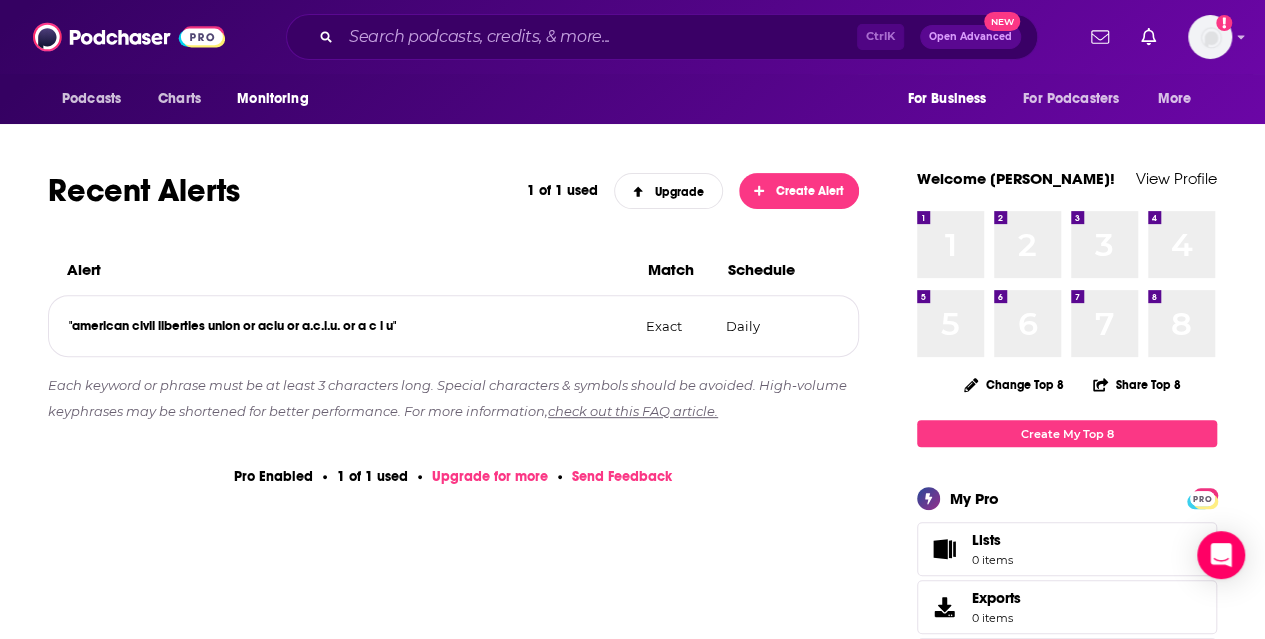 scroll, scrollTop: 251, scrollLeft: 0, axis: vertical 